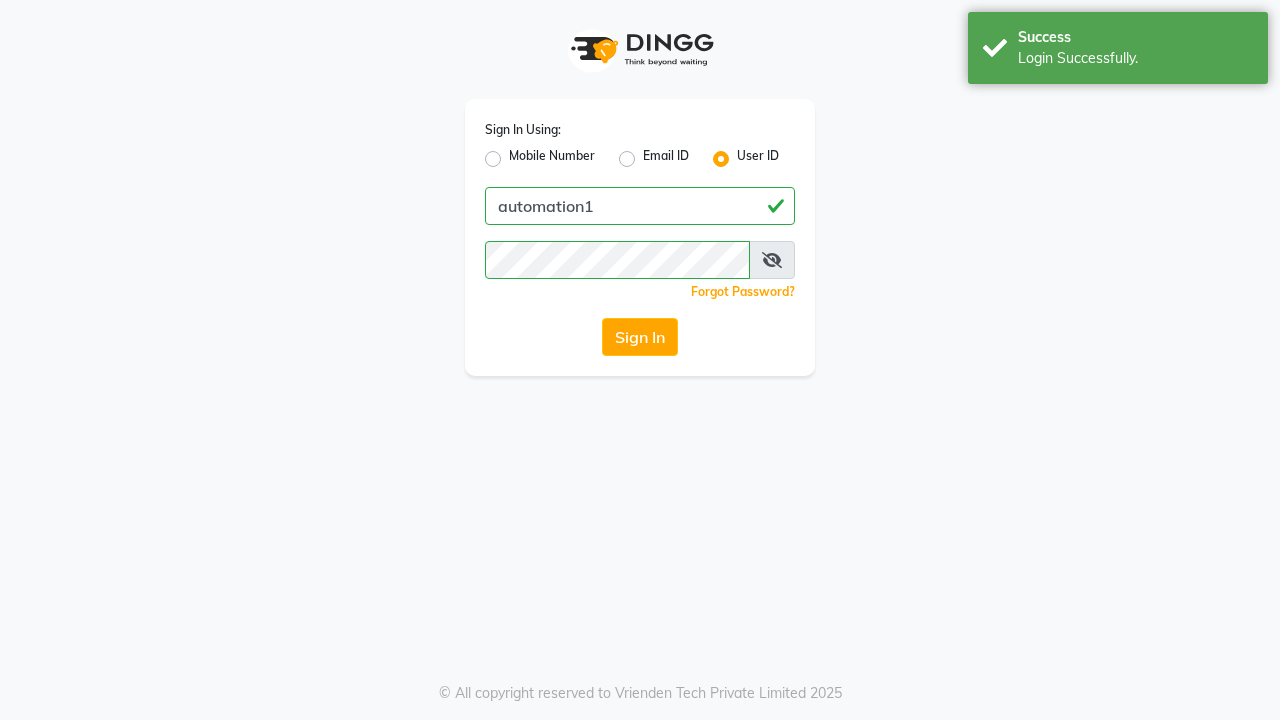 scroll, scrollTop: 0, scrollLeft: 0, axis: both 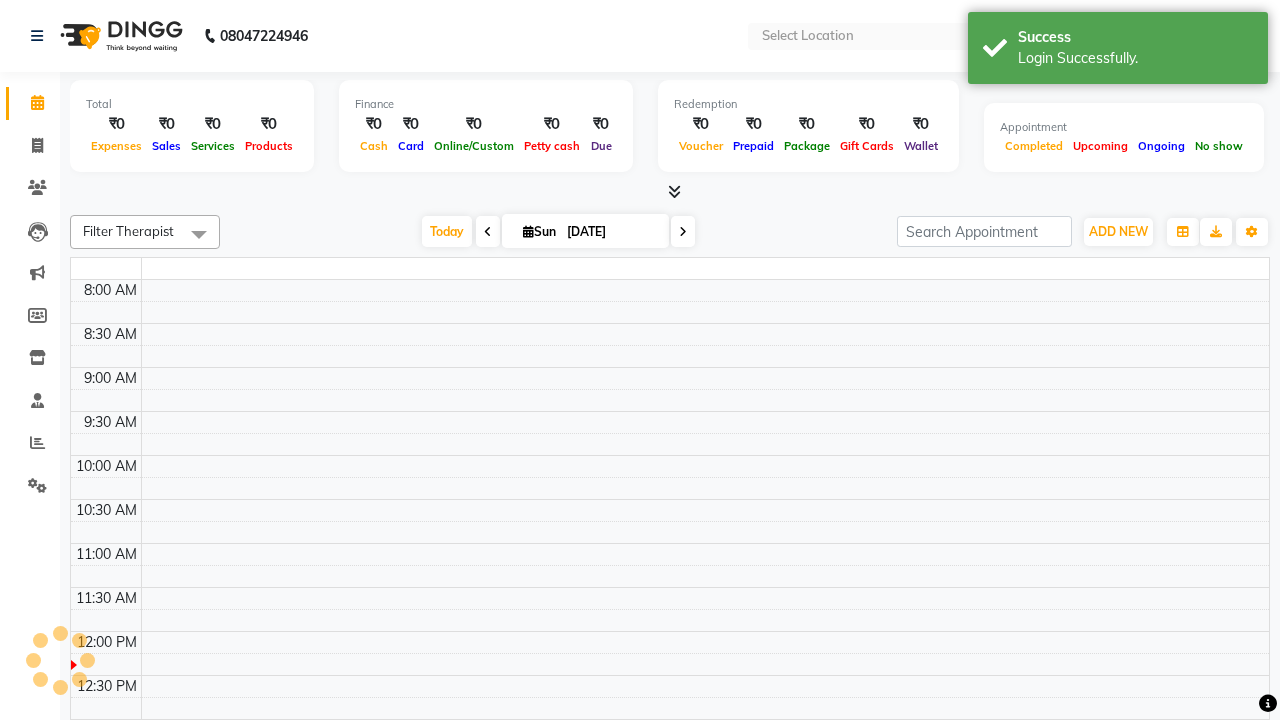 select on "en" 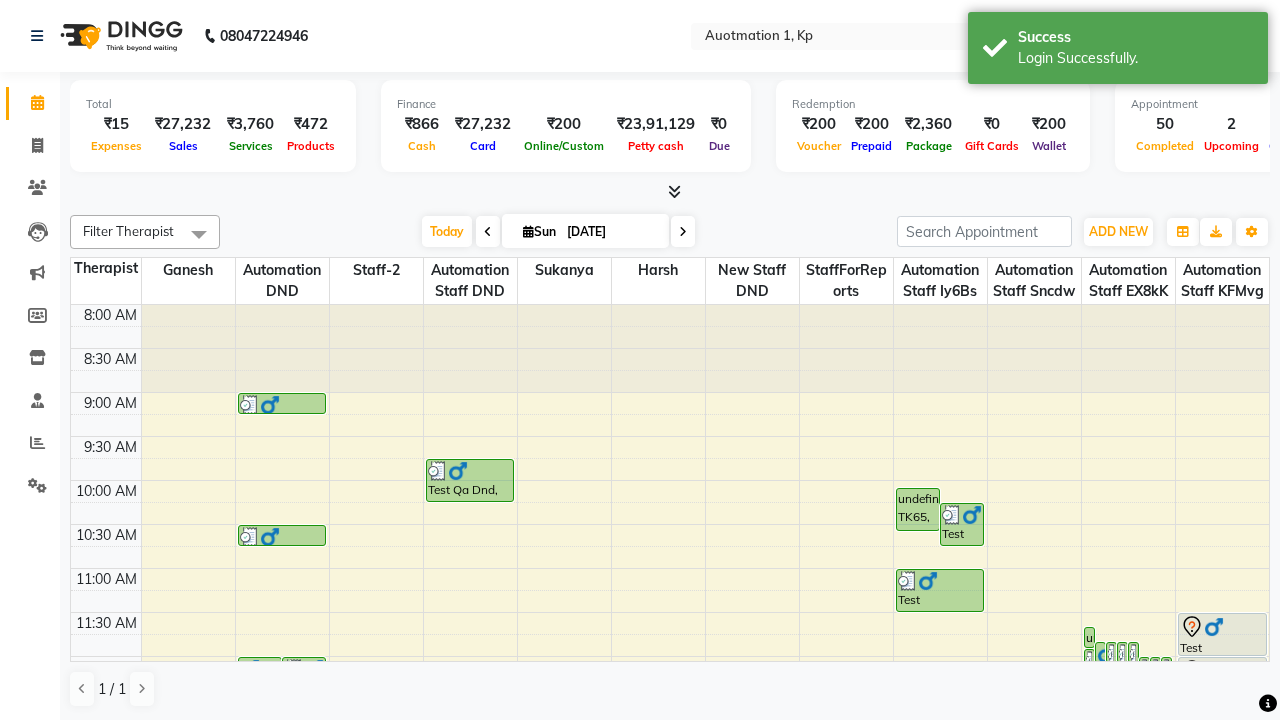 scroll, scrollTop: 0, scrollLeft: 0, axis: both 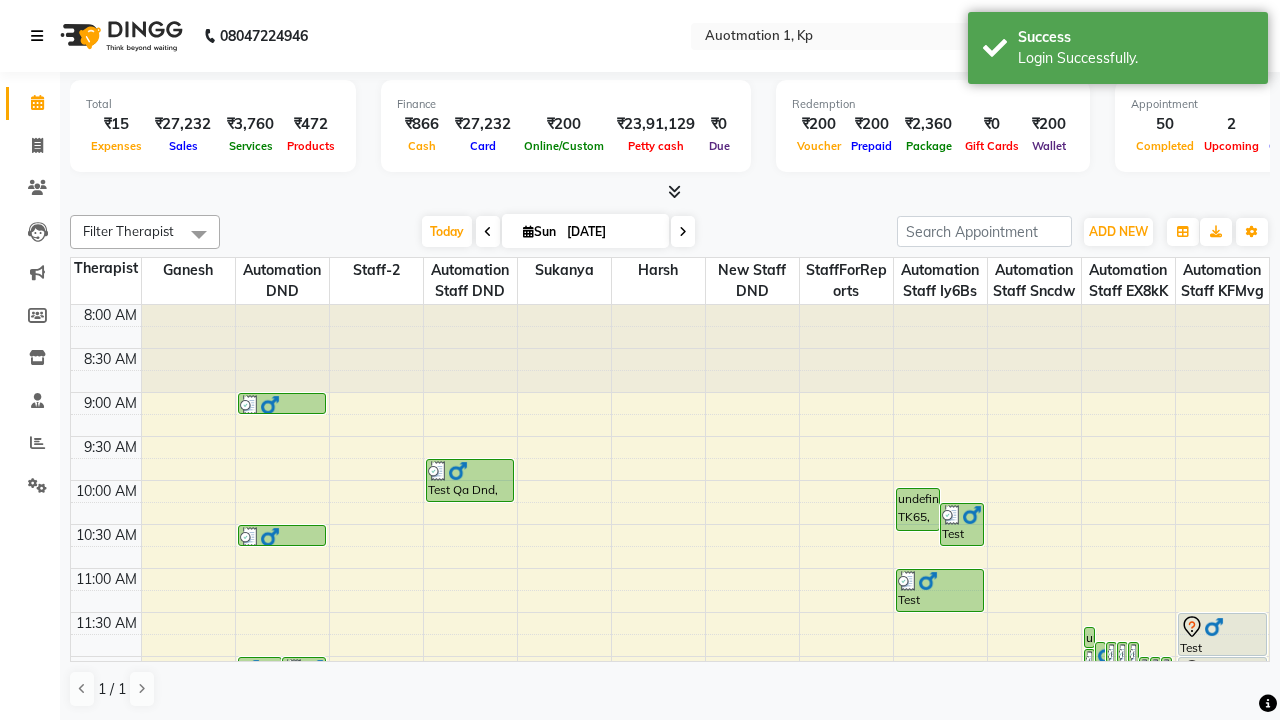 click at bounding box center (37, 36) 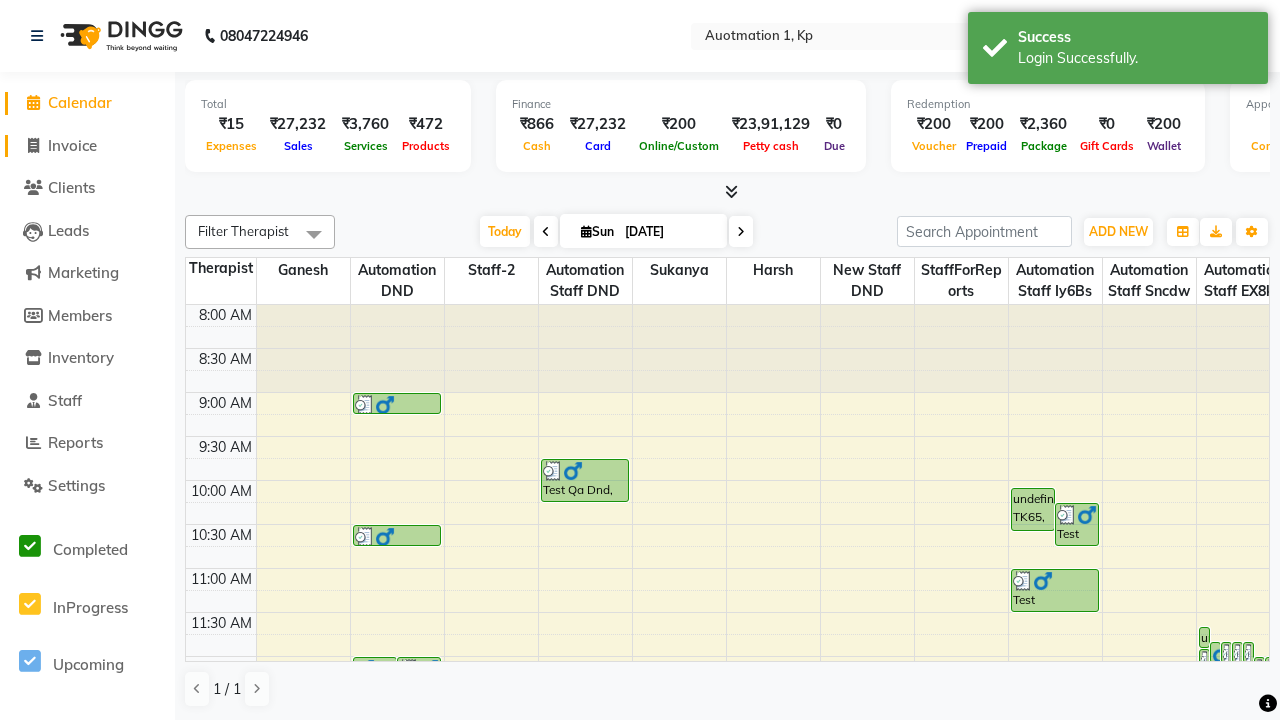 click on "Invoice" 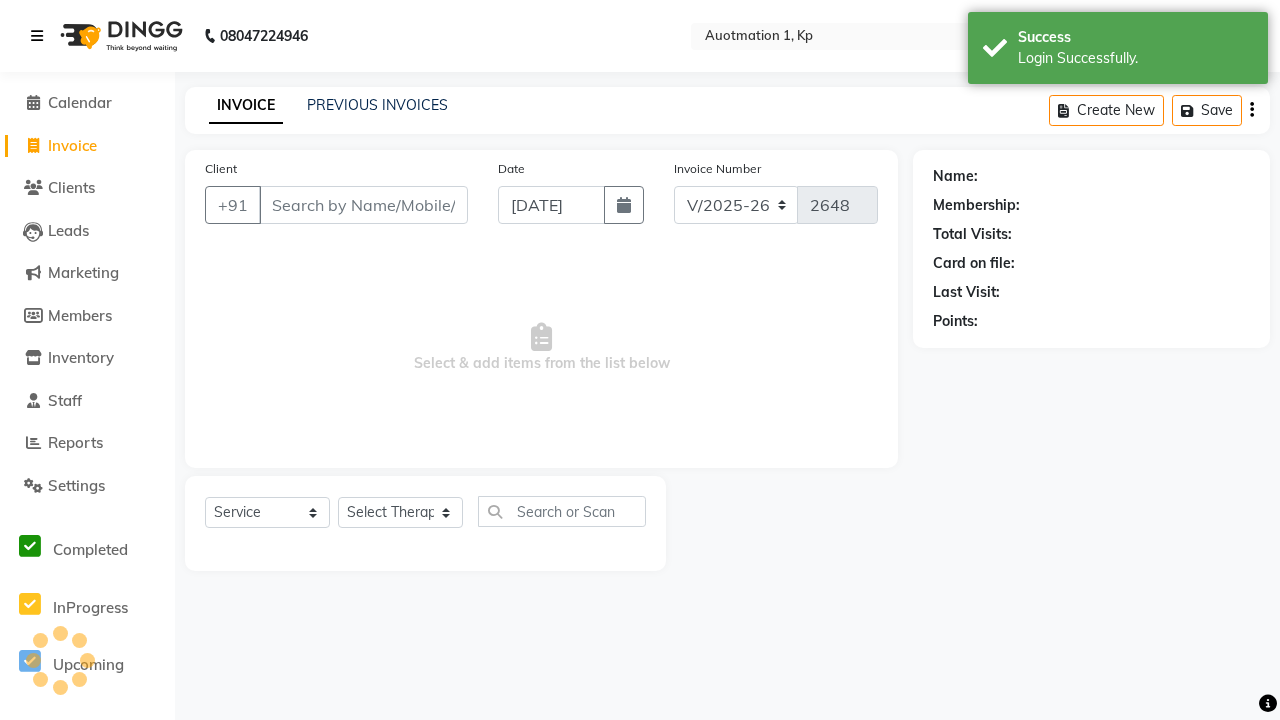 click at bounding box center (37, 36) 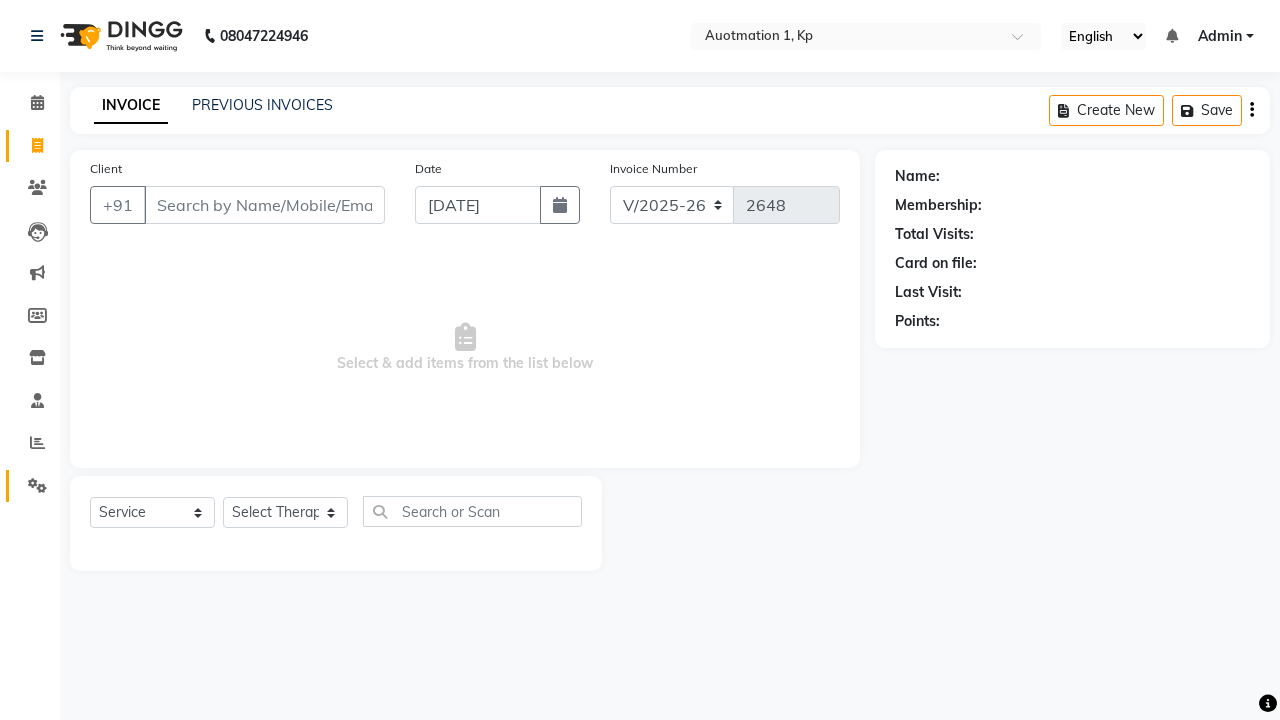 click 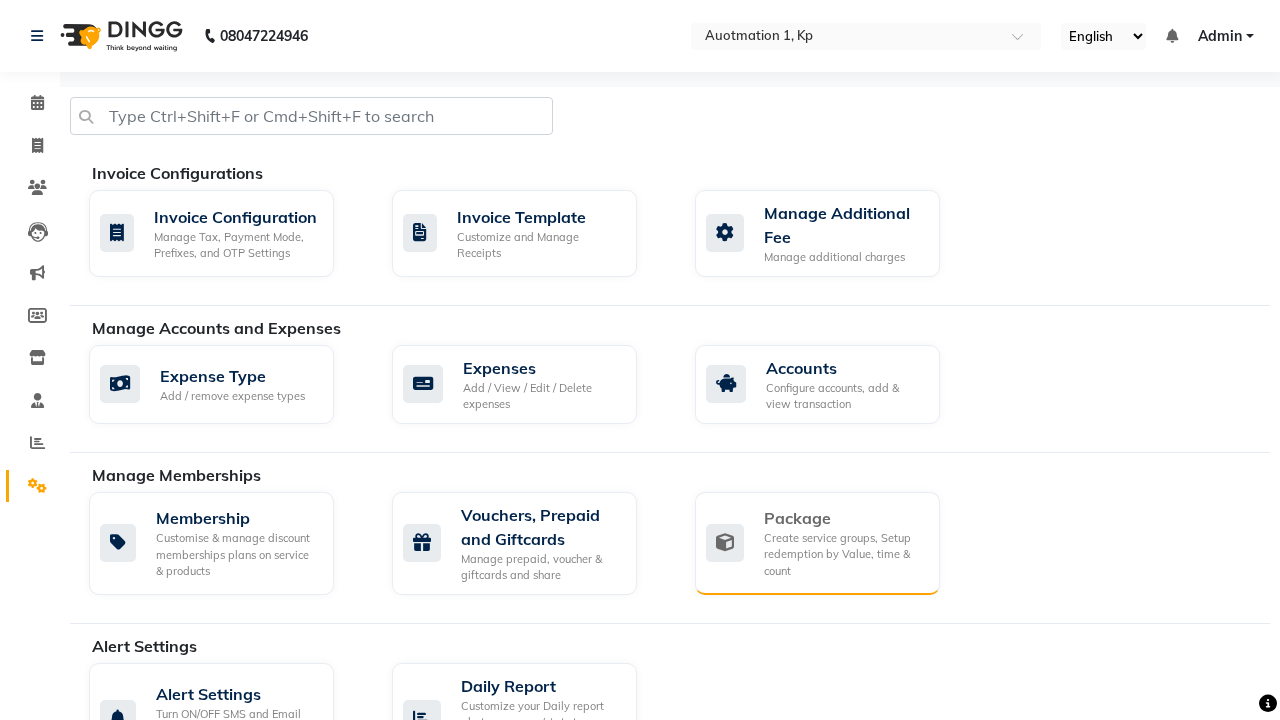 click on "Package" 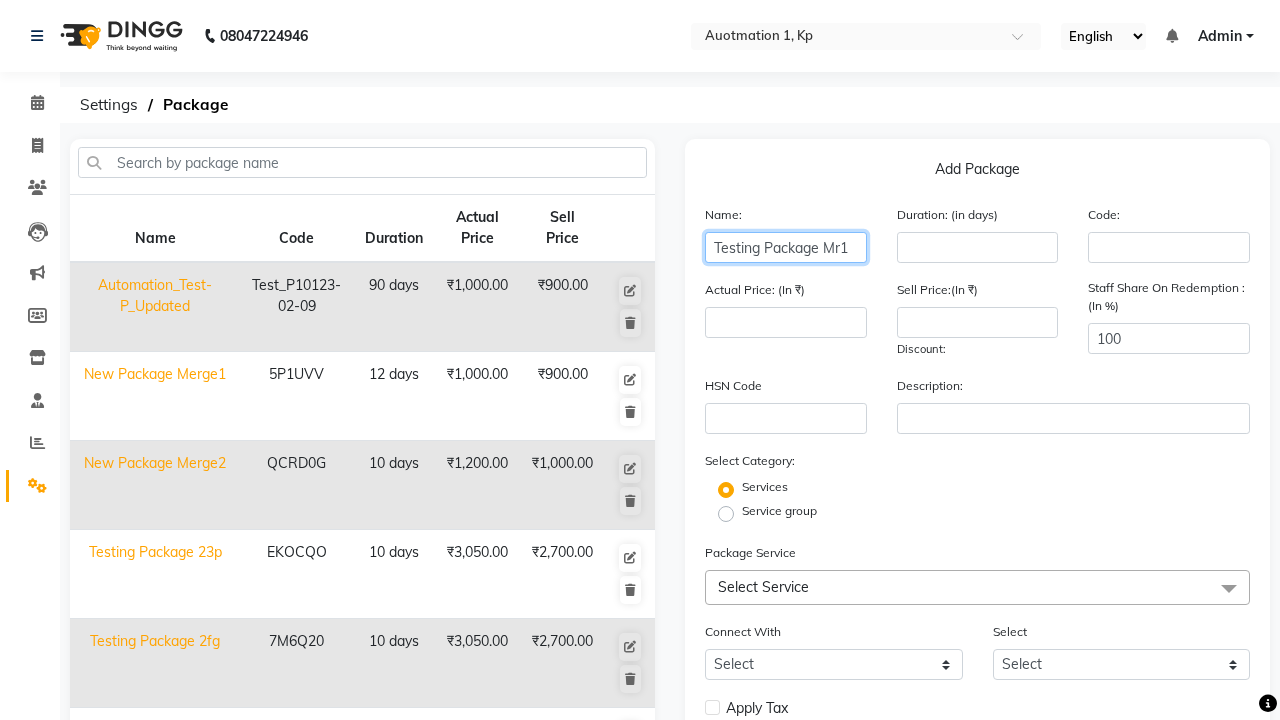 type on "Testing Package Mr1" 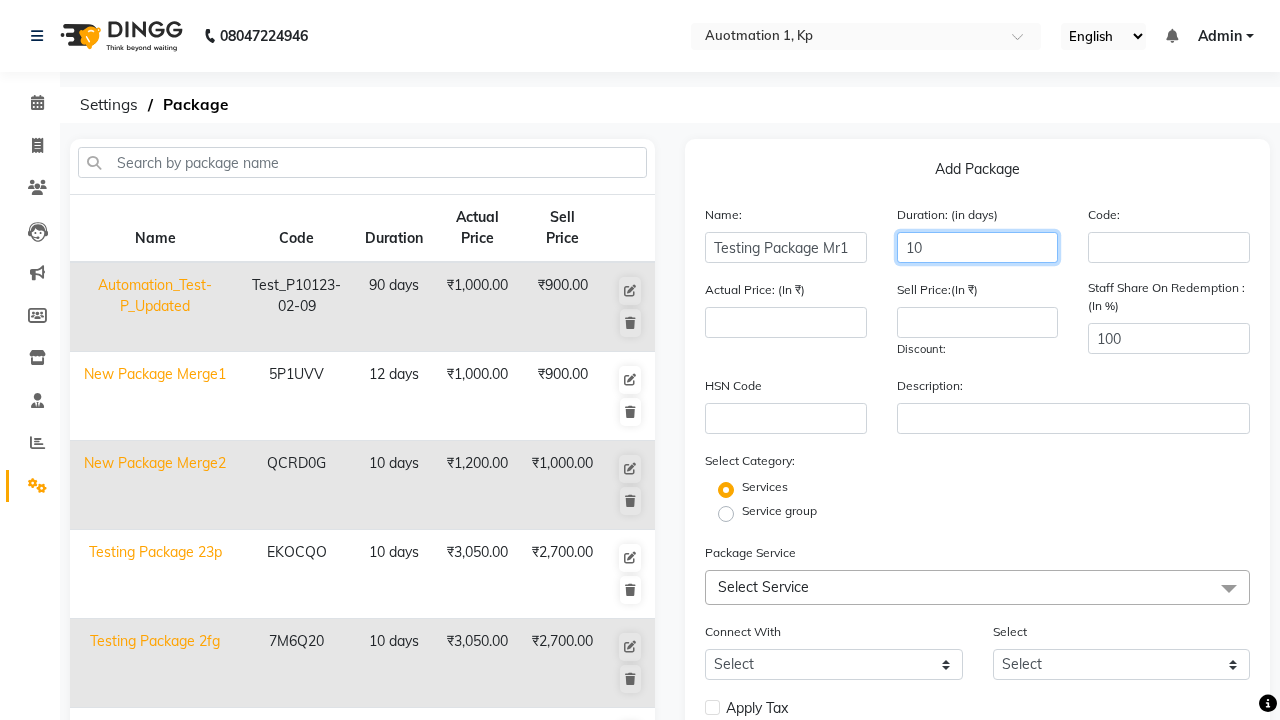 type on "10" 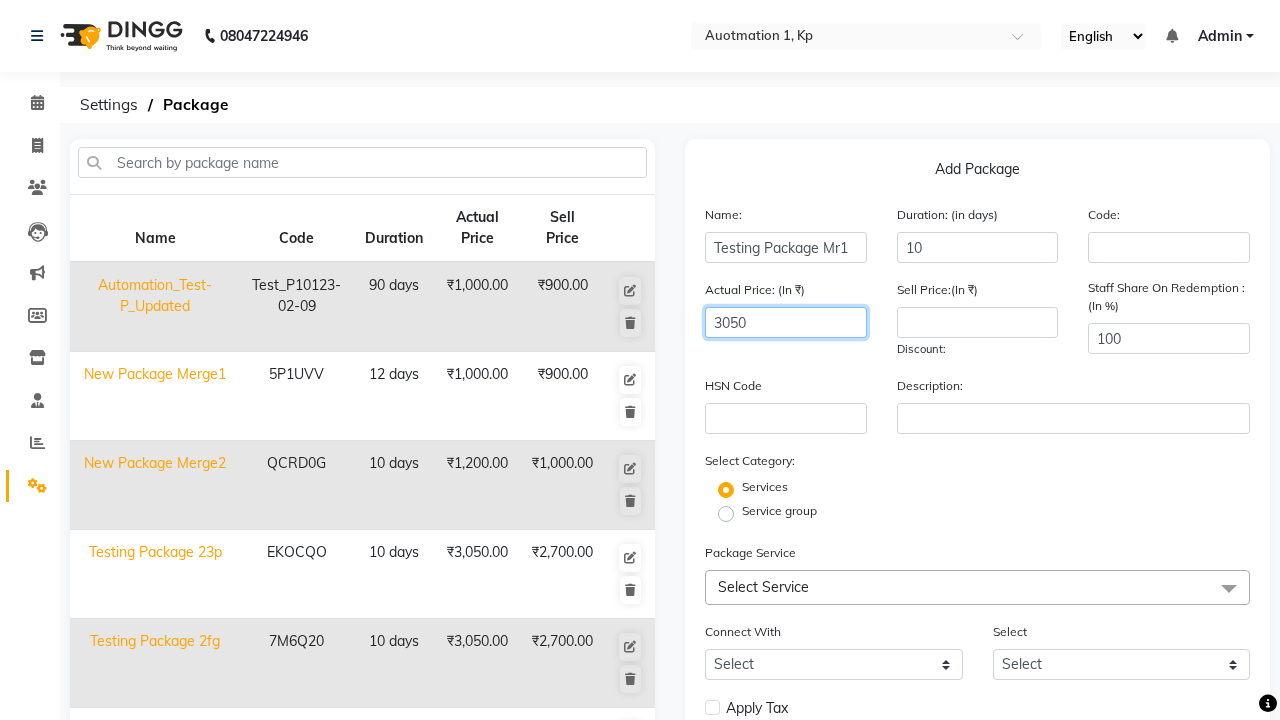 type on "3050" 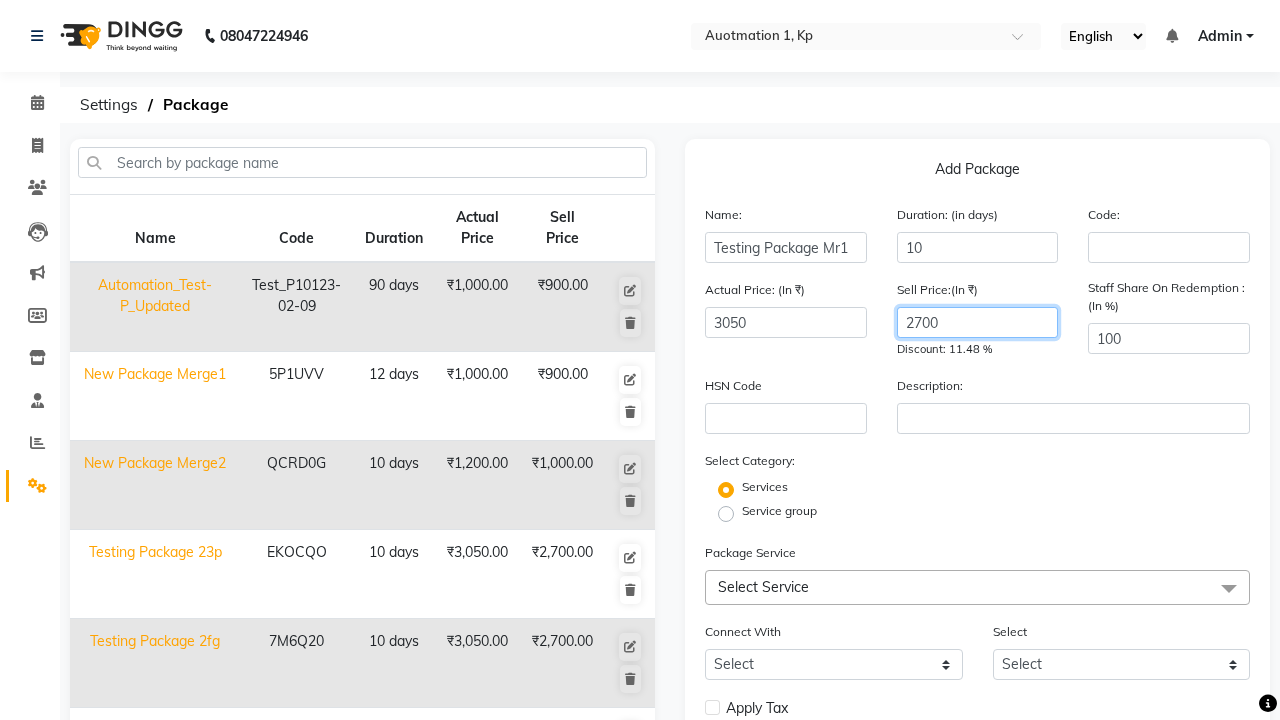 type on "2700" 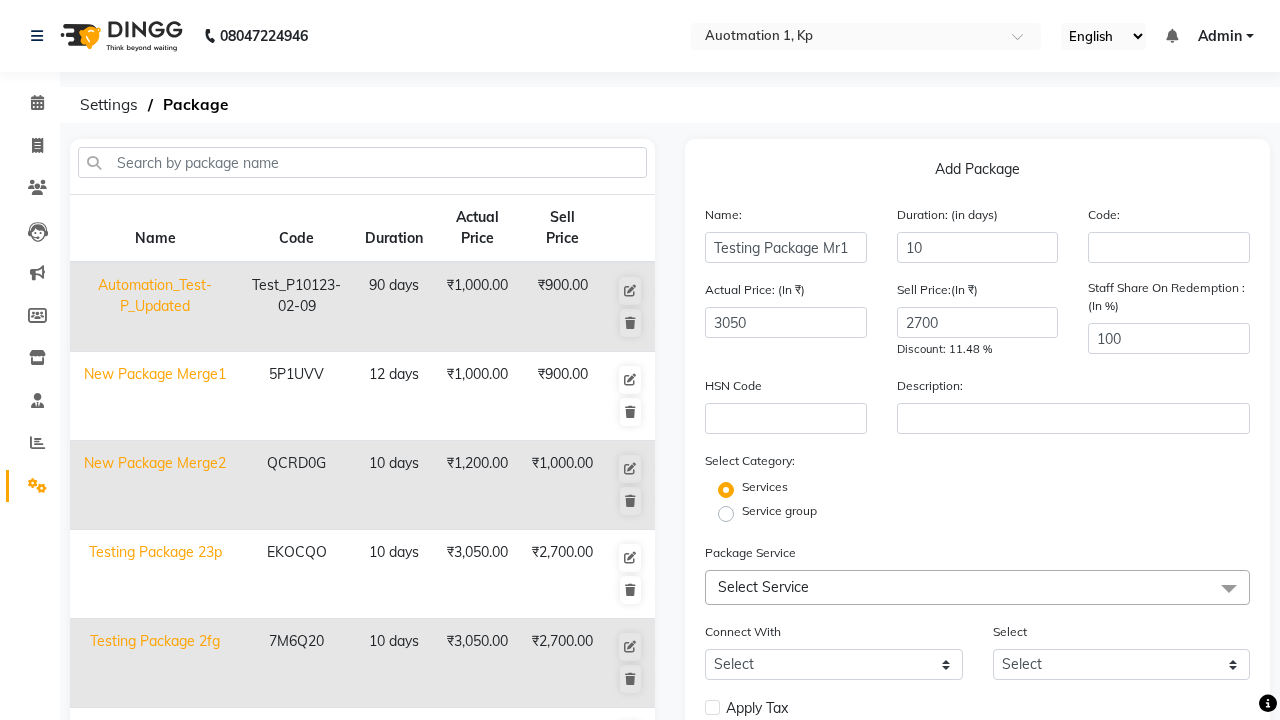 click on "Service group" 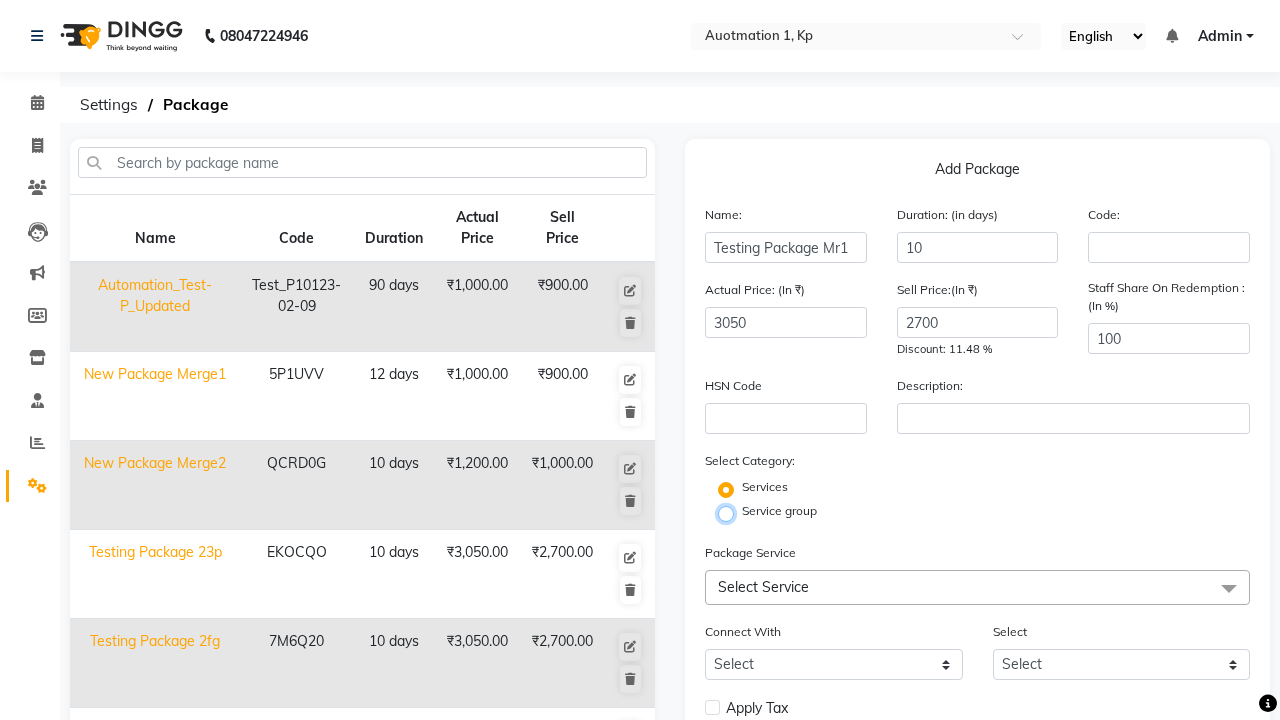 click on "Service group" at bounding box center [732, 512] 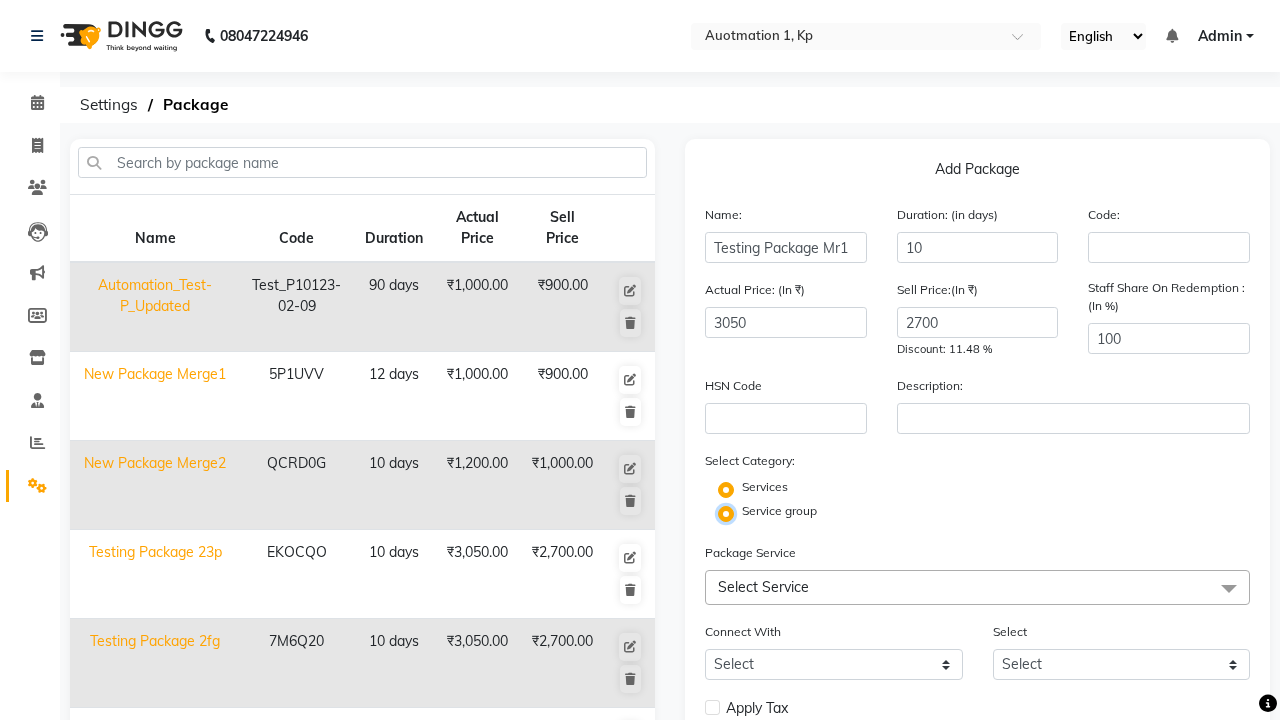 radio on "false" 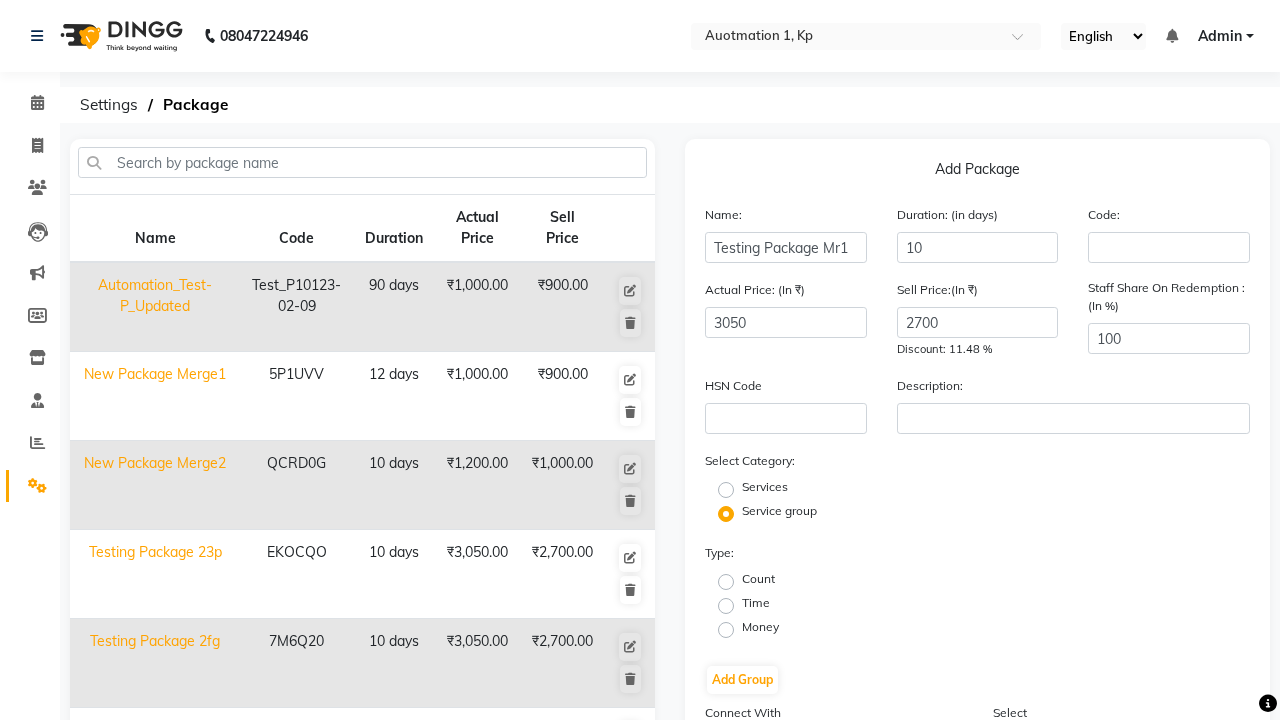 click on "Time" 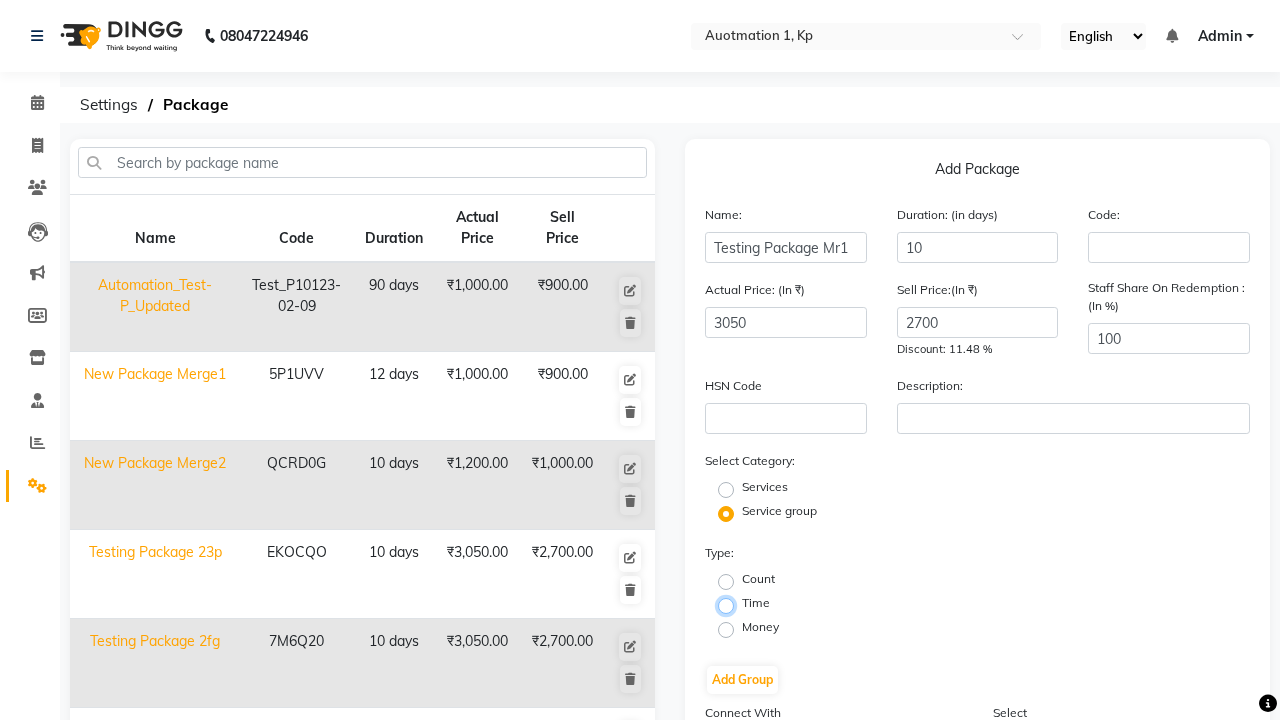 click on "Time" at bounding box center (732, 604) 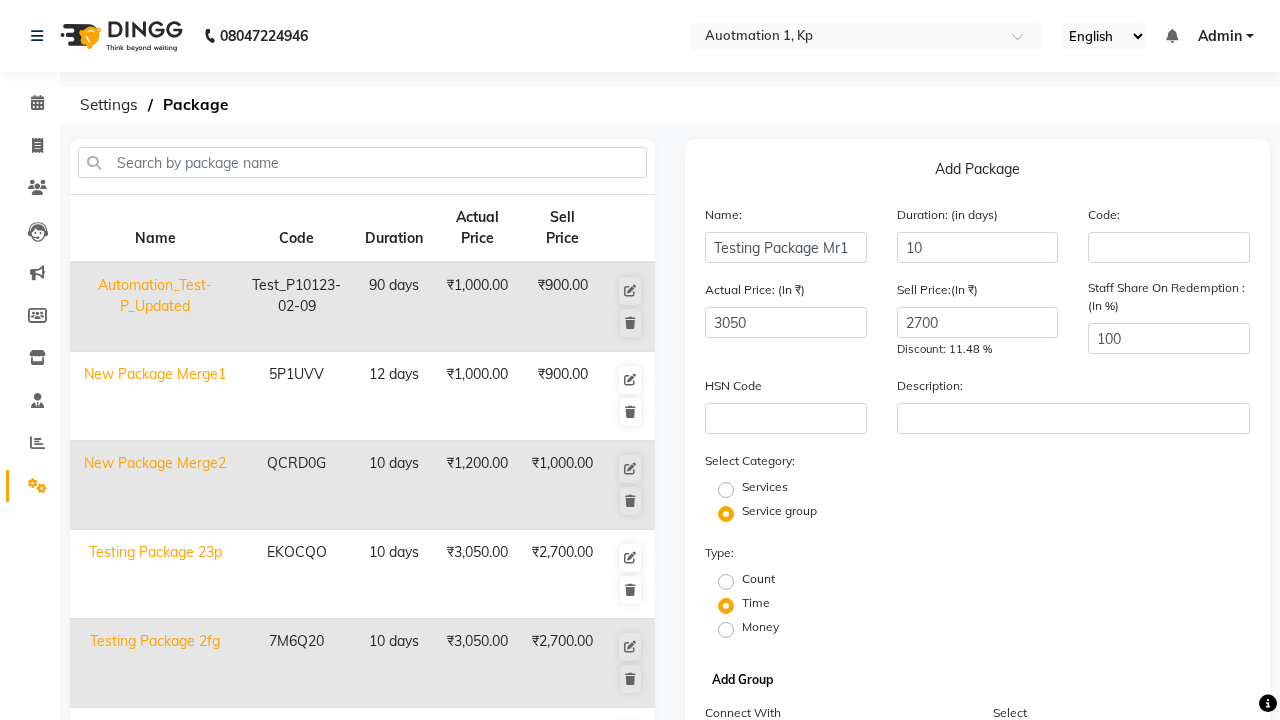 click on "Add Group" 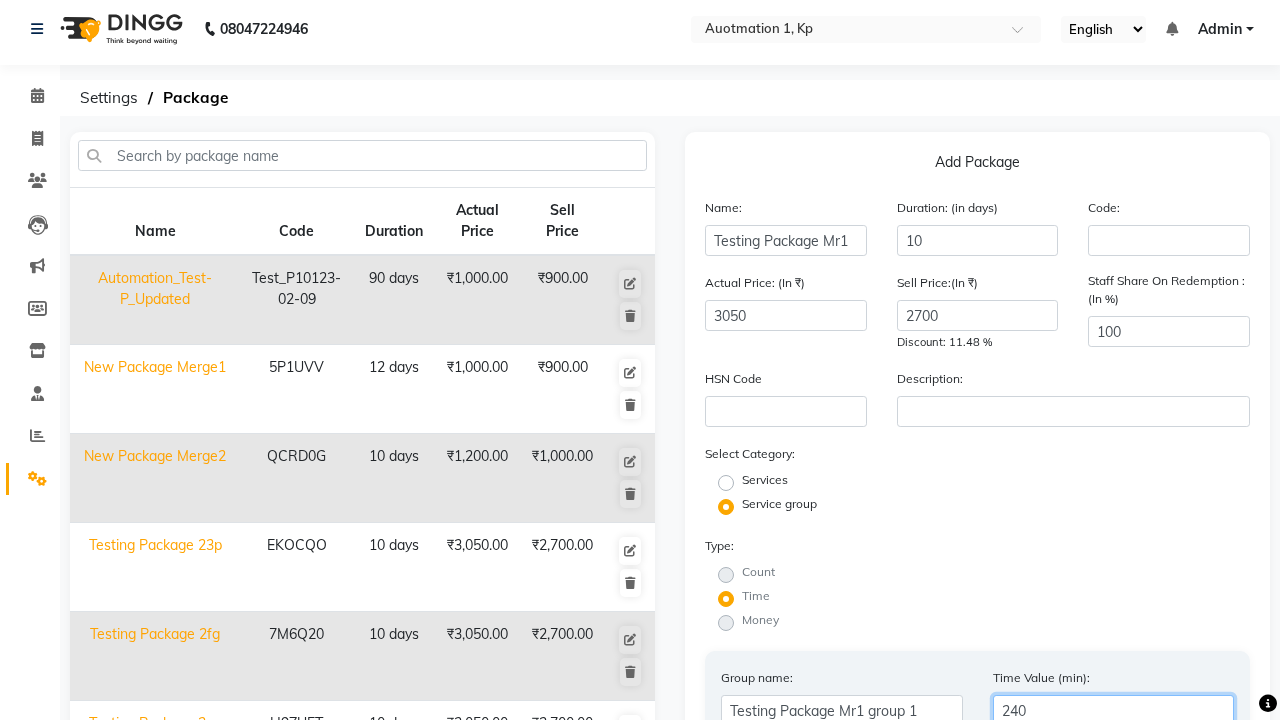 type on "240" 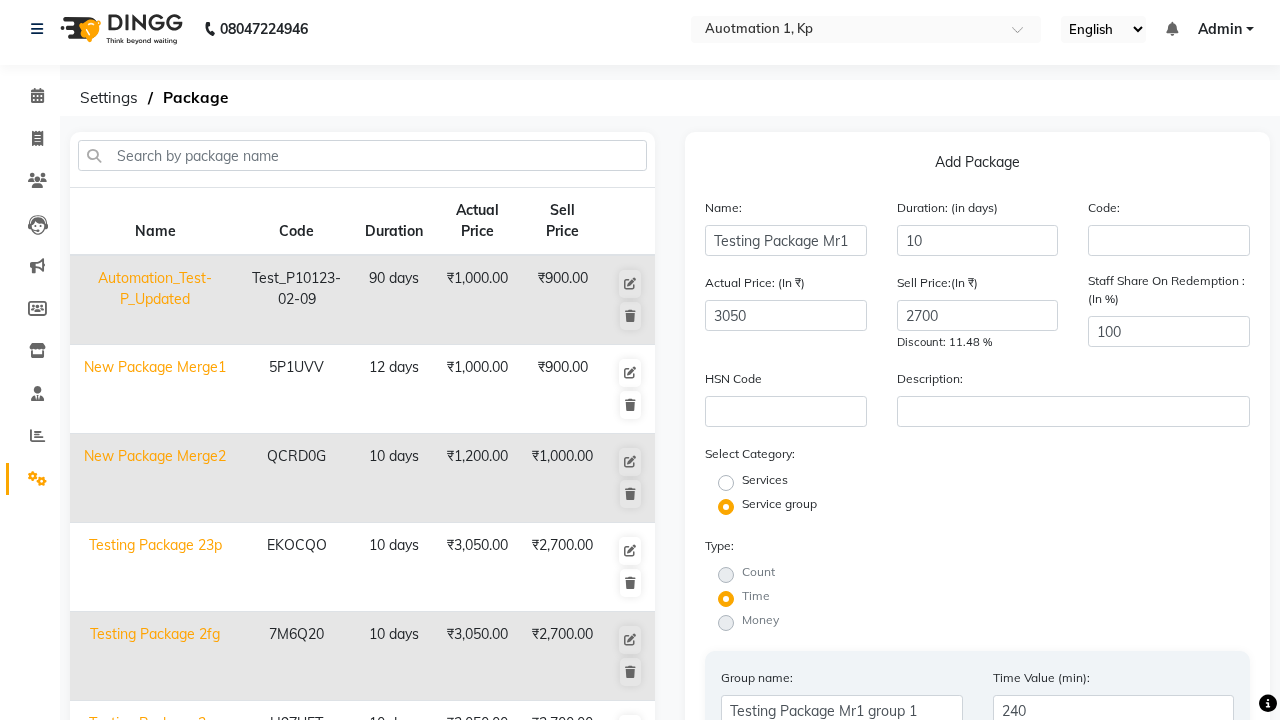click on "All Services" 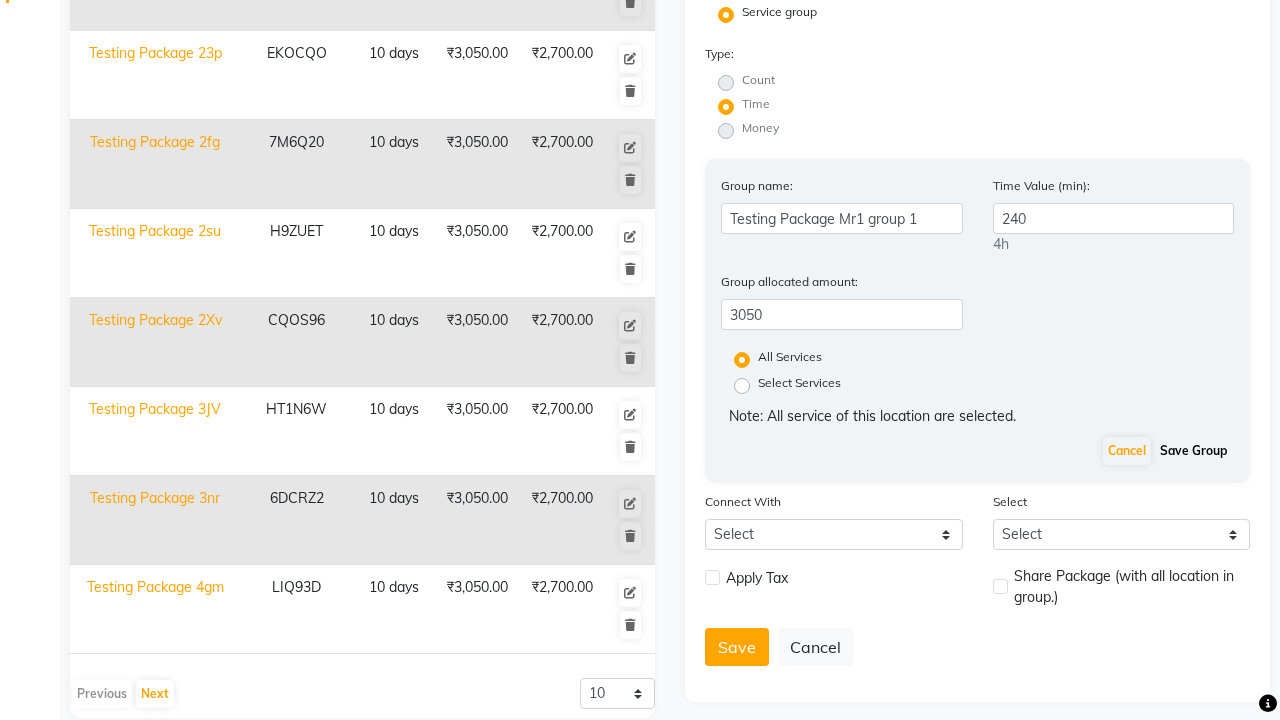click on "Save Group" 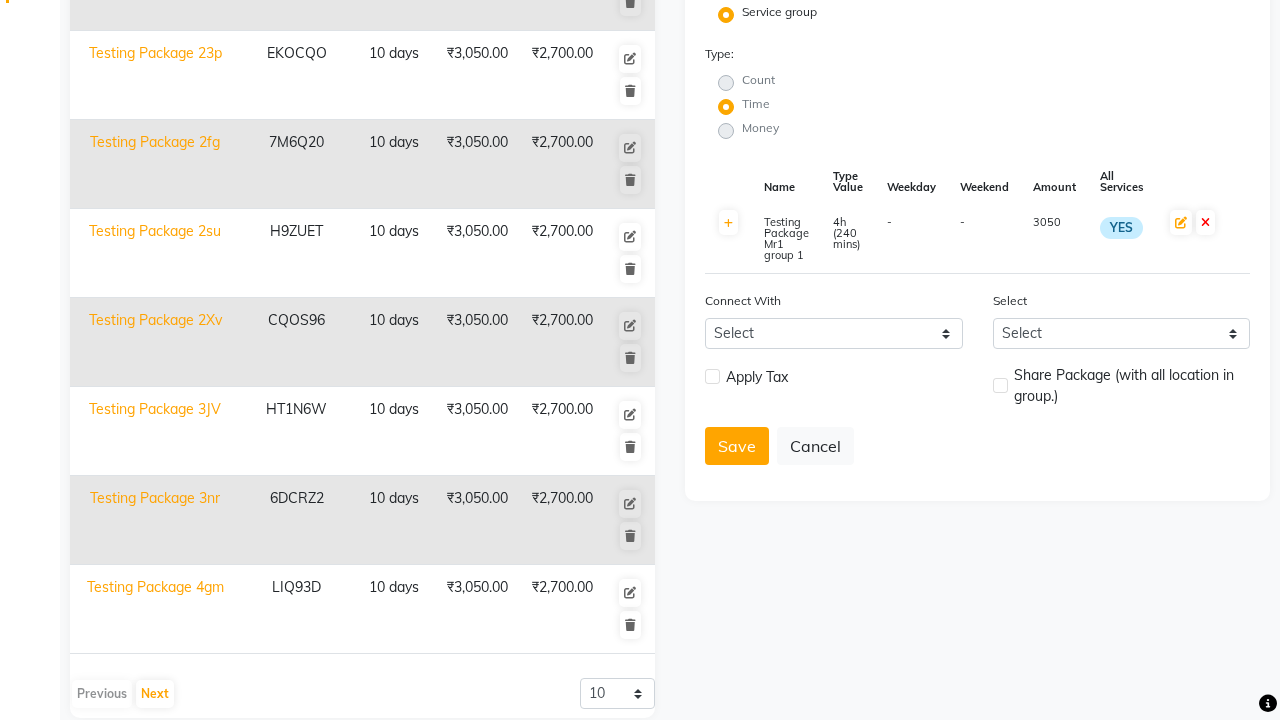 click 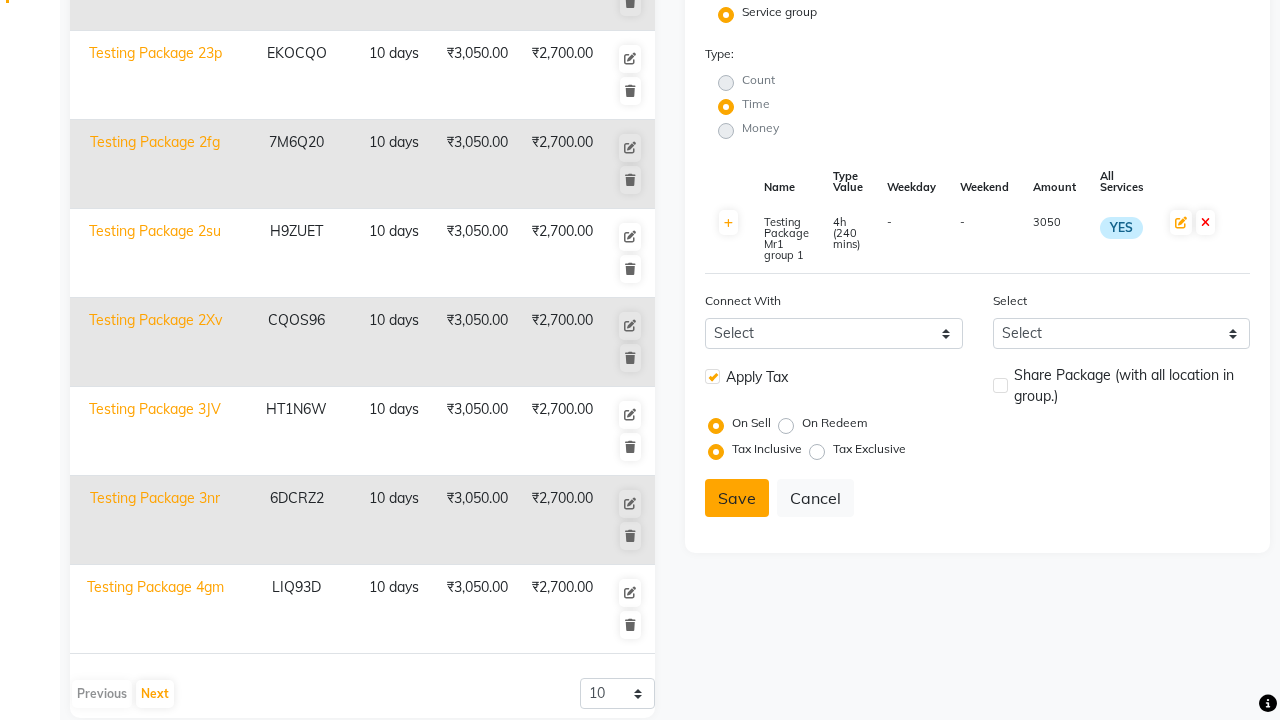 click 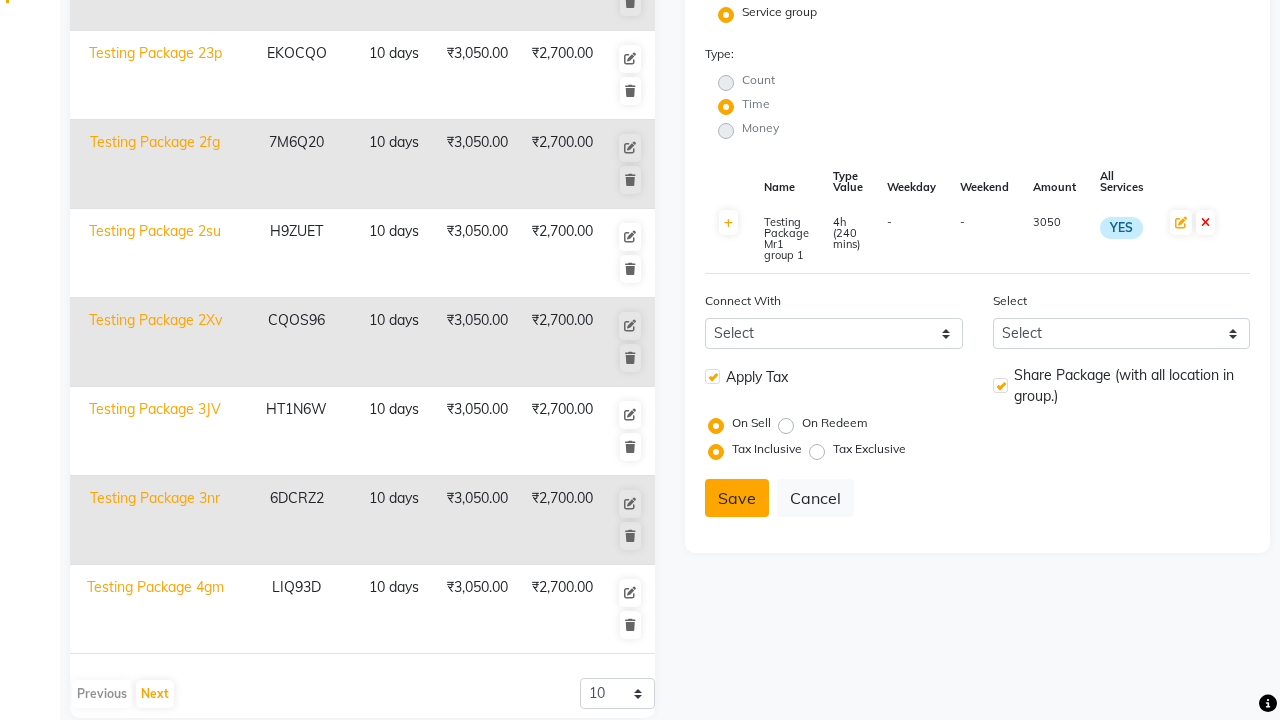 click on "Save" 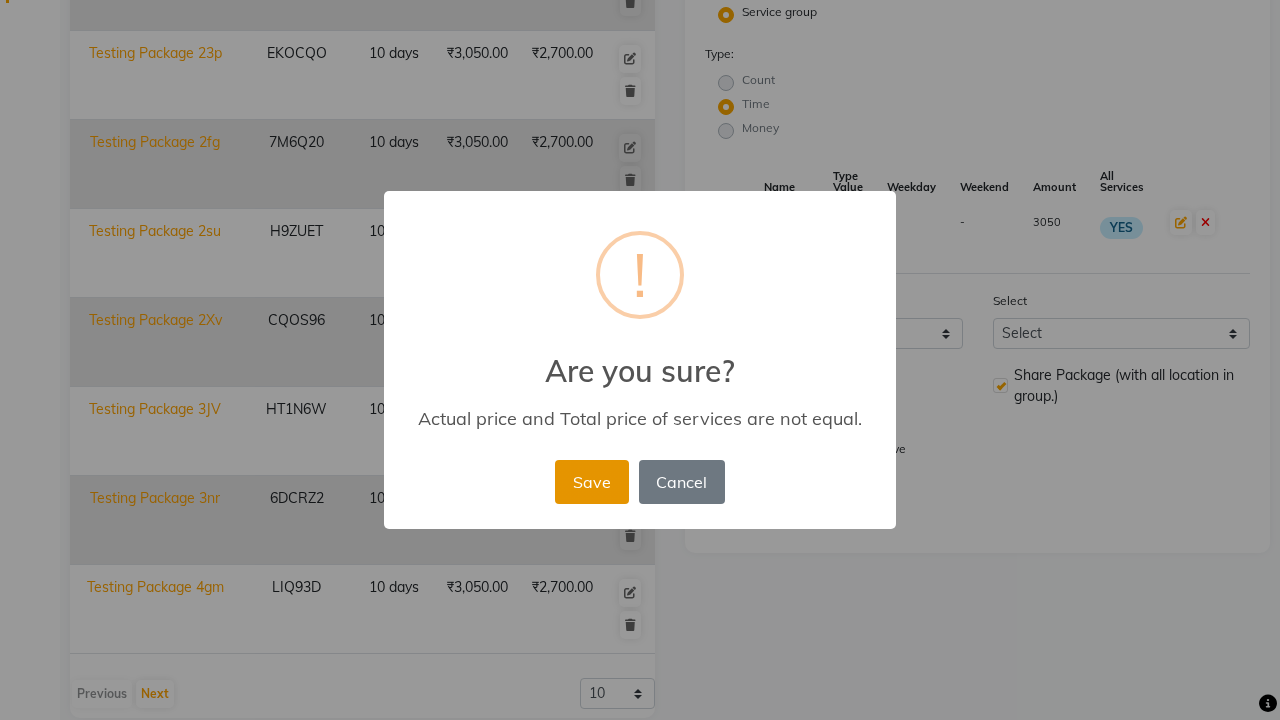 click on "Save" at bounding box center [591, 482] 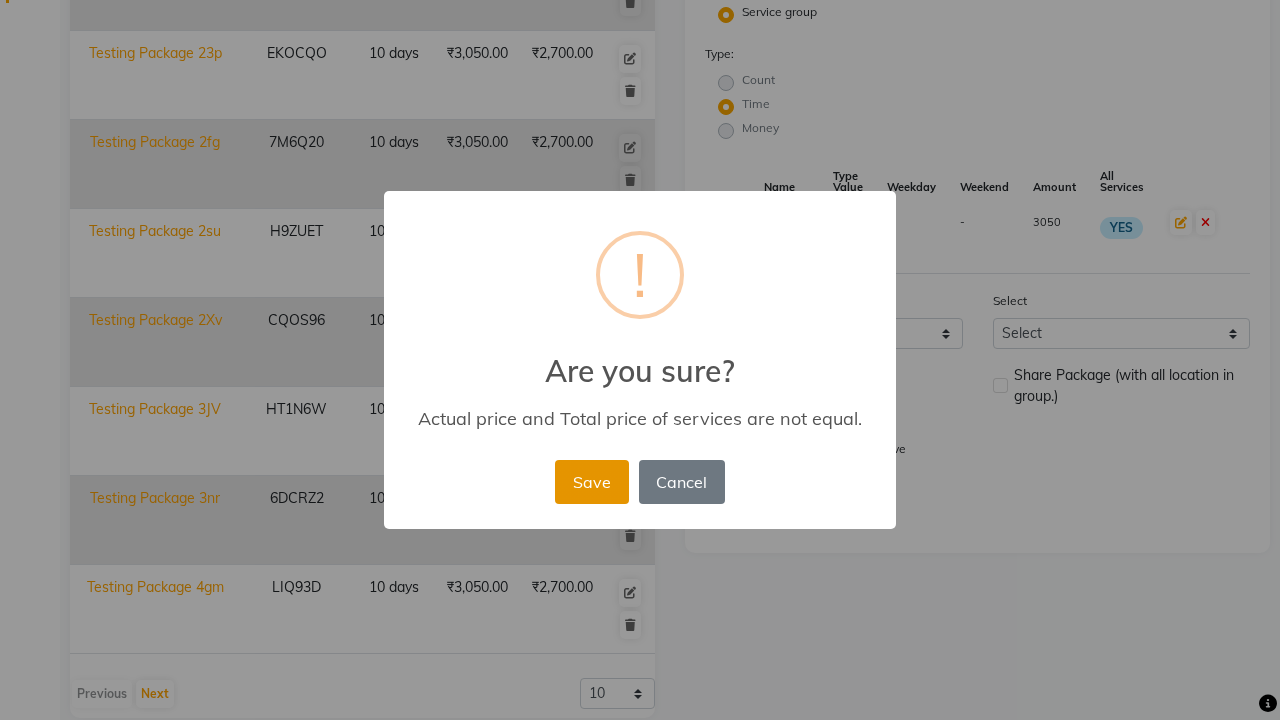 type 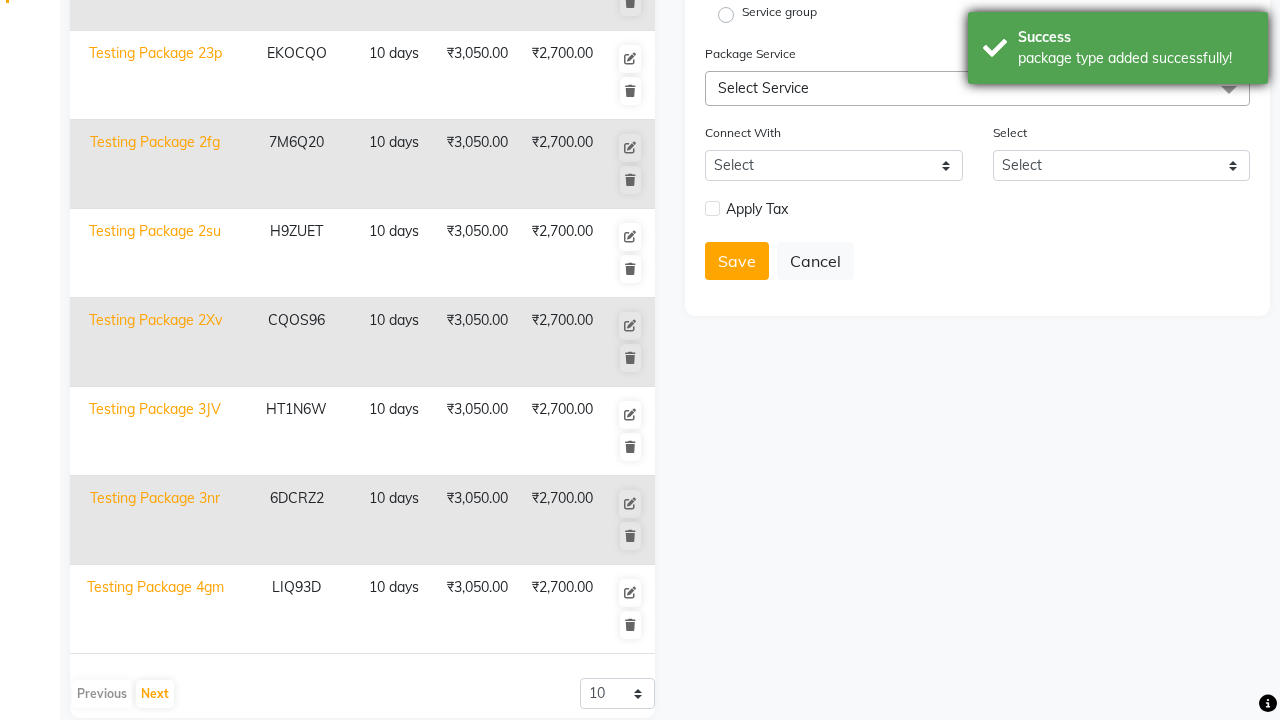 click on "package type added successfully!" at bounding box center (1135, 58) 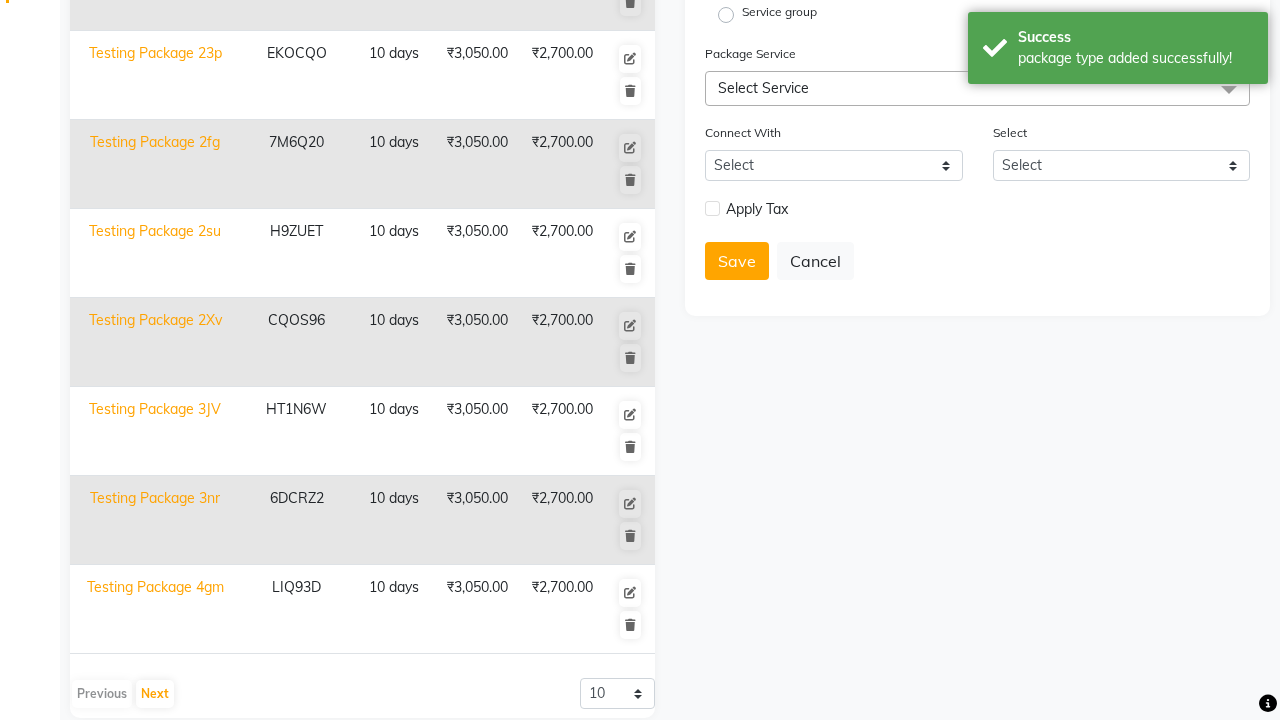 click at bounding box center [37, -463] 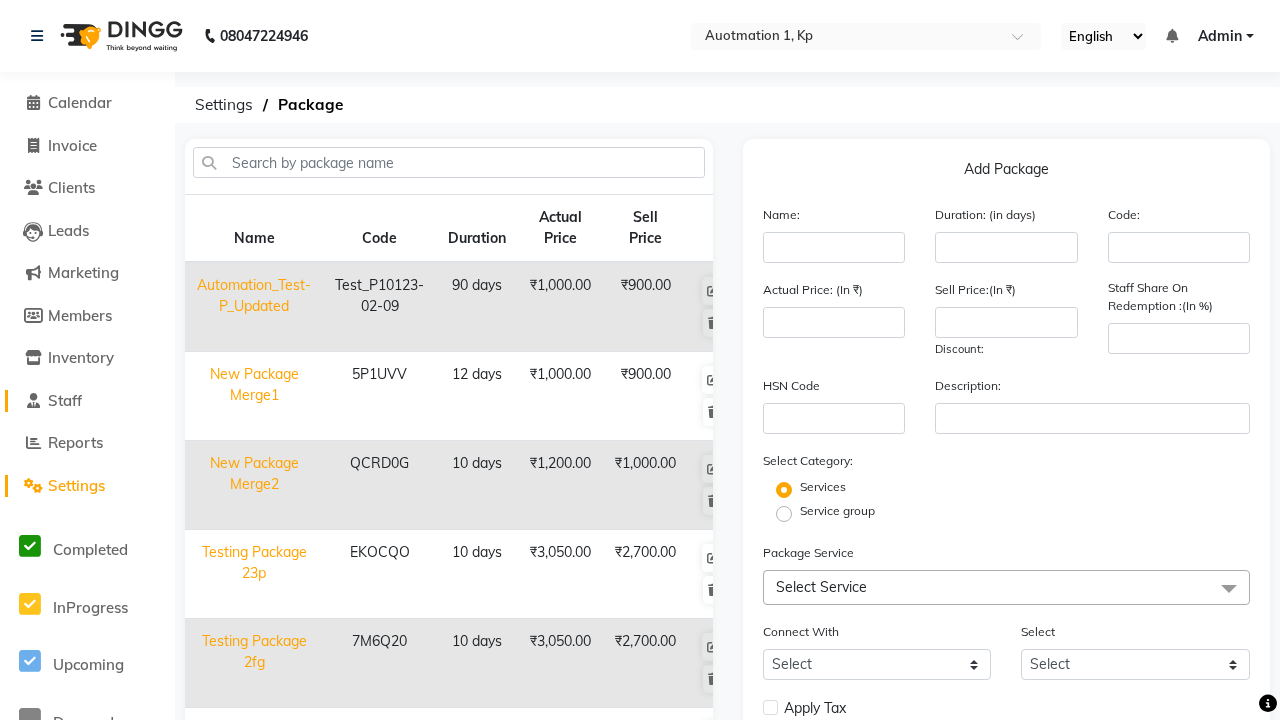 click on "Staff" 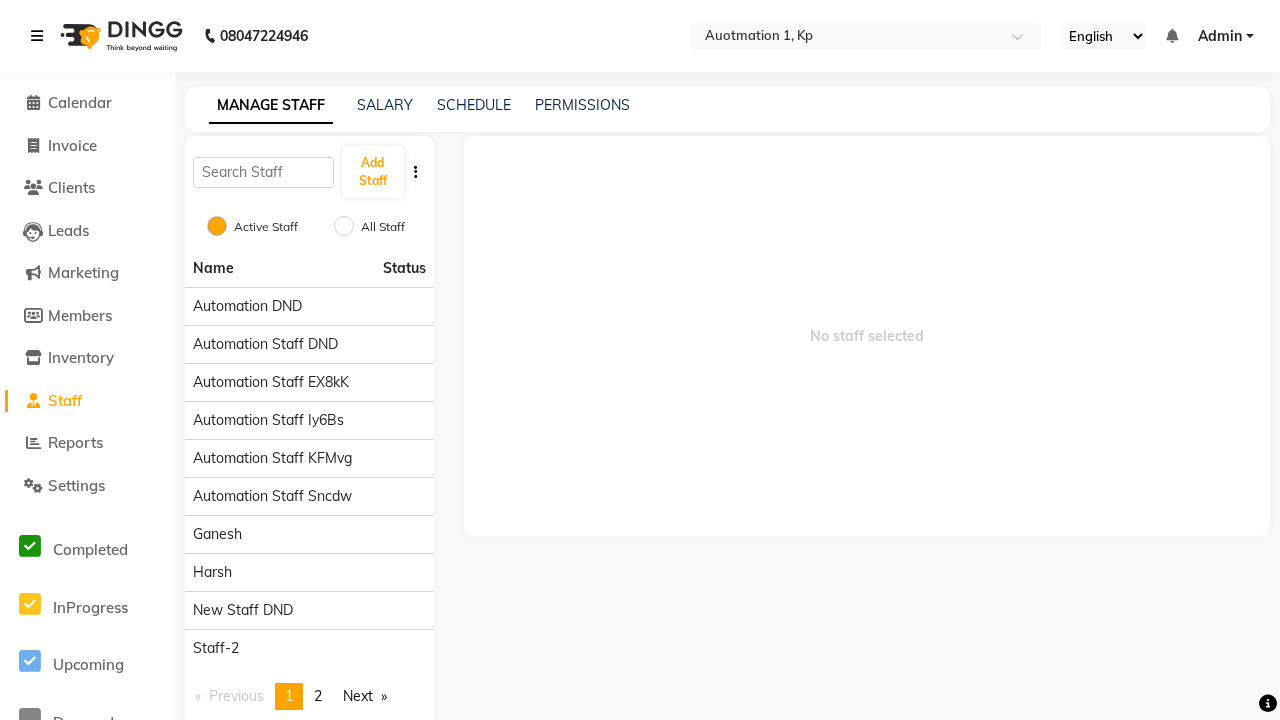 click at bounding box center [37, 36] 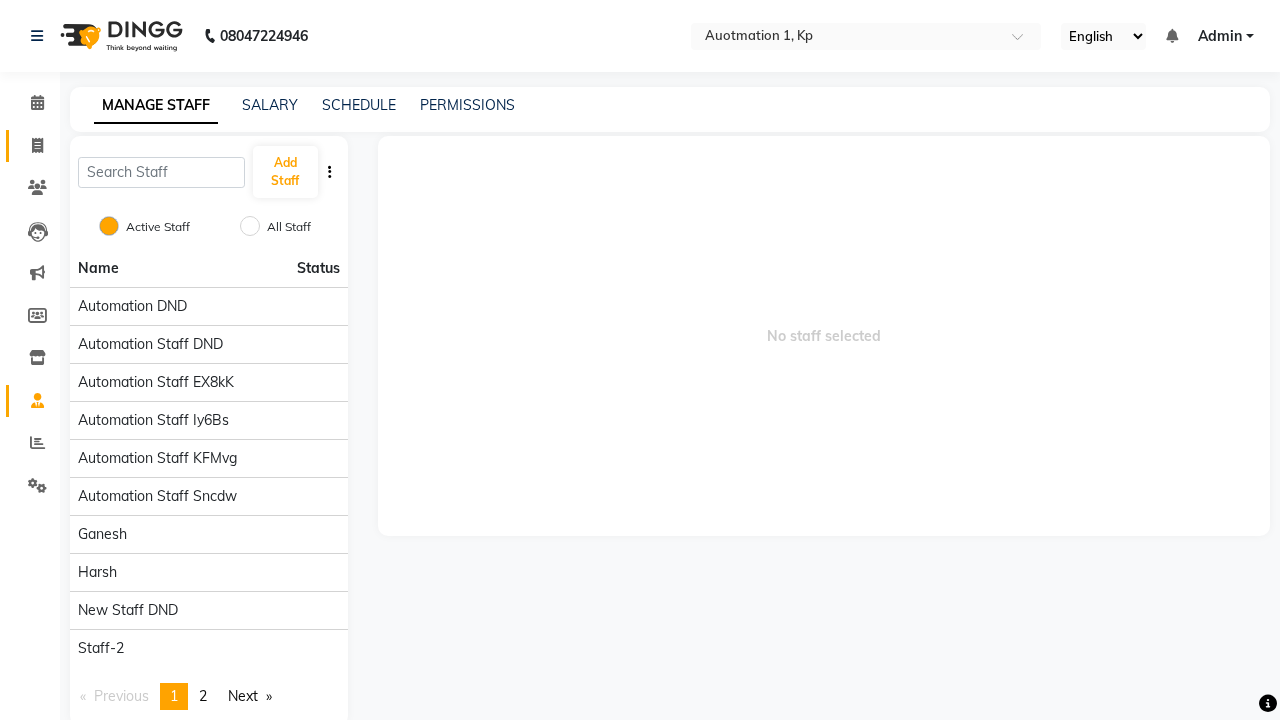 click 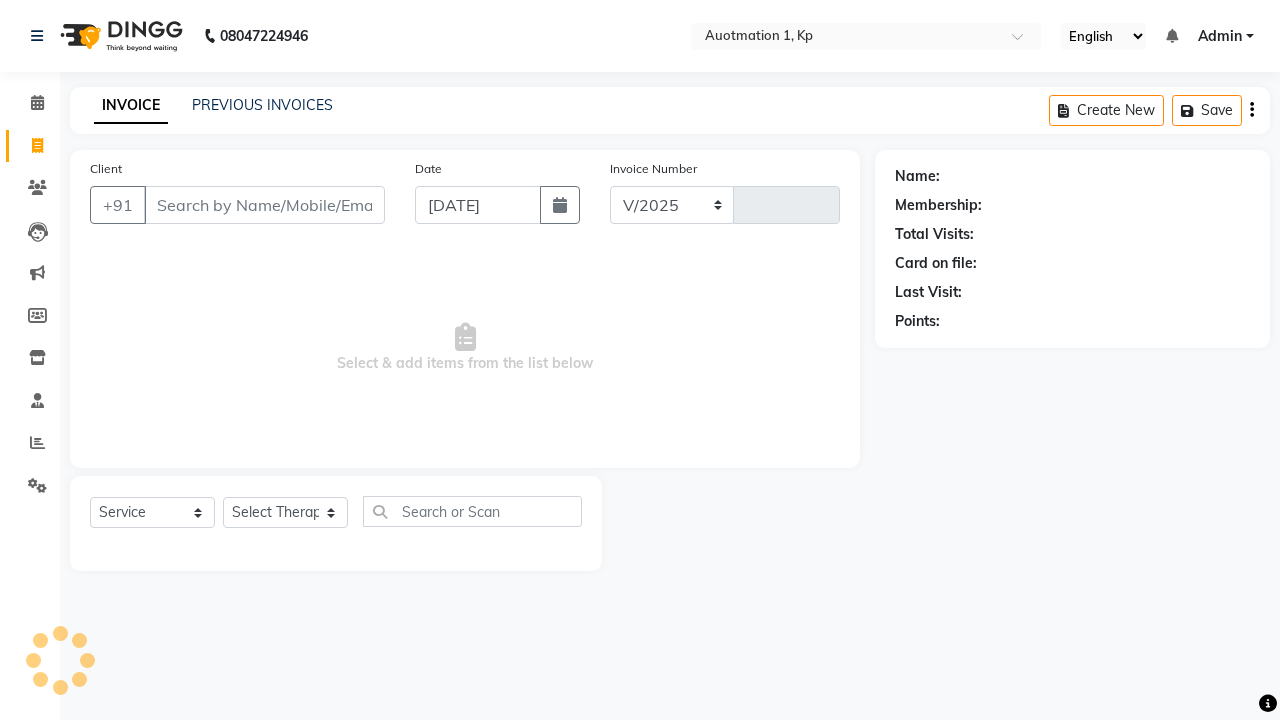 select on "150" 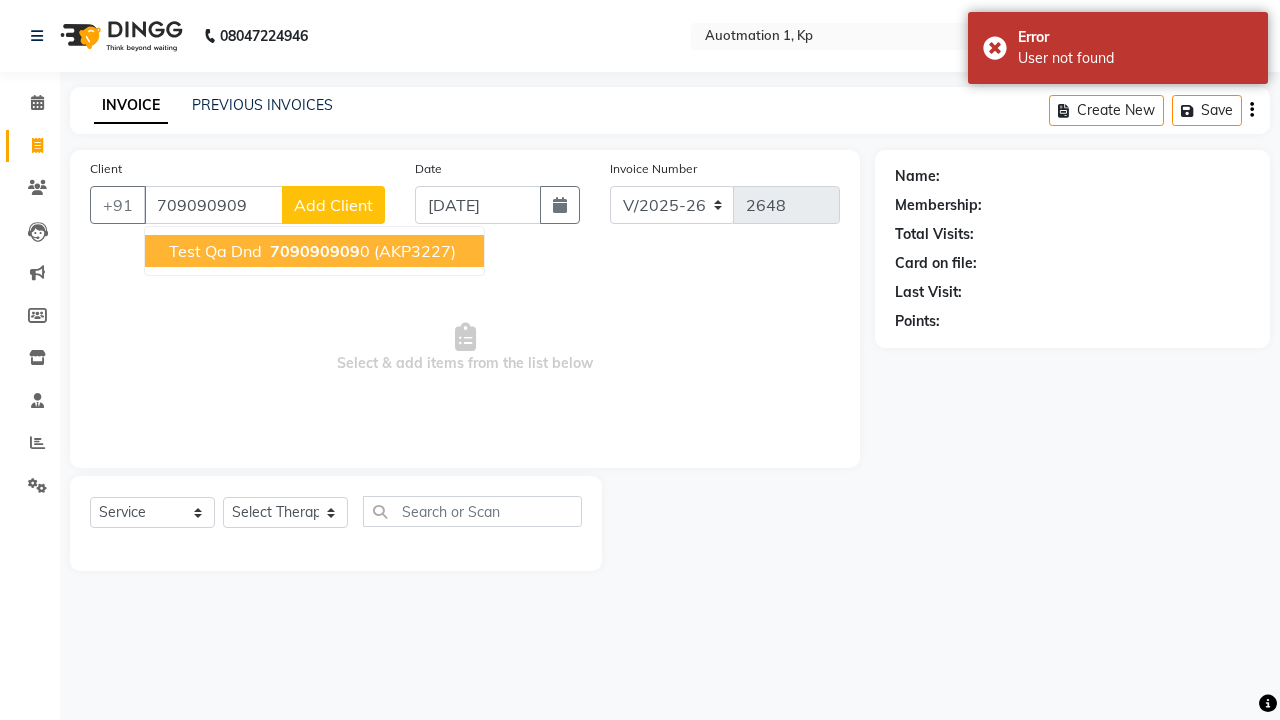 click on "709090909" at bounding box center (315, 251) 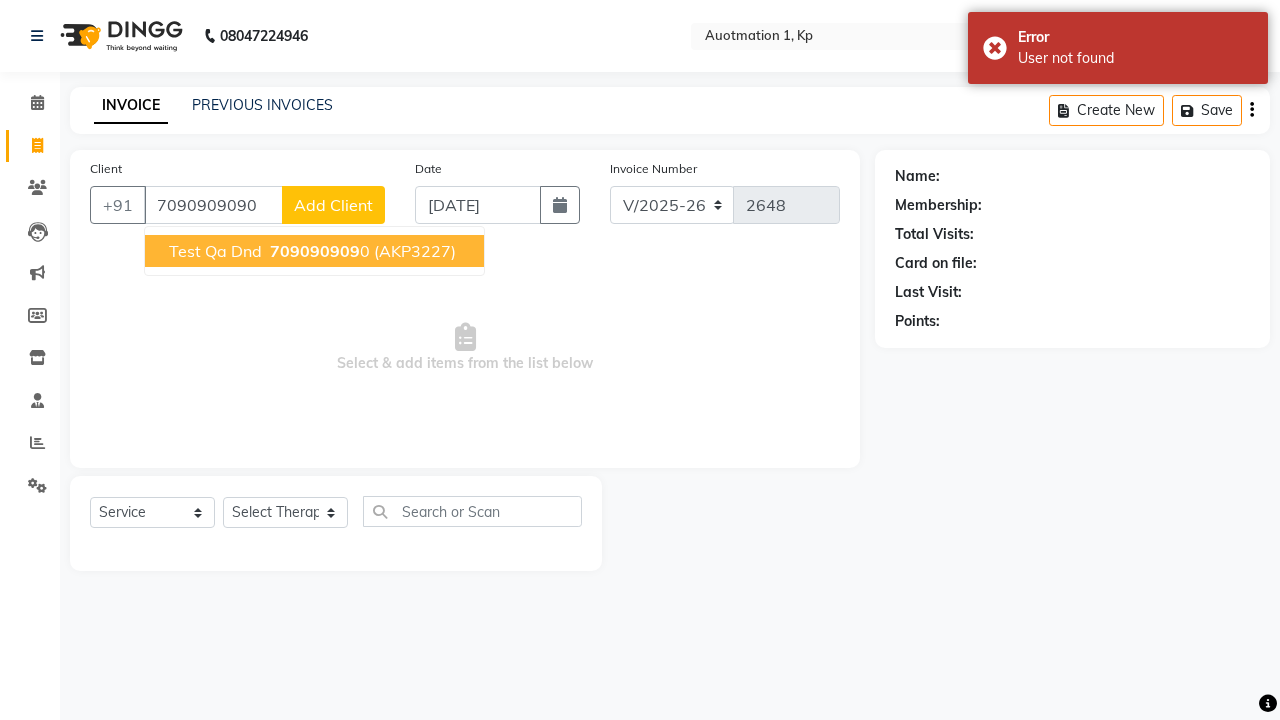 type on "7090909090" 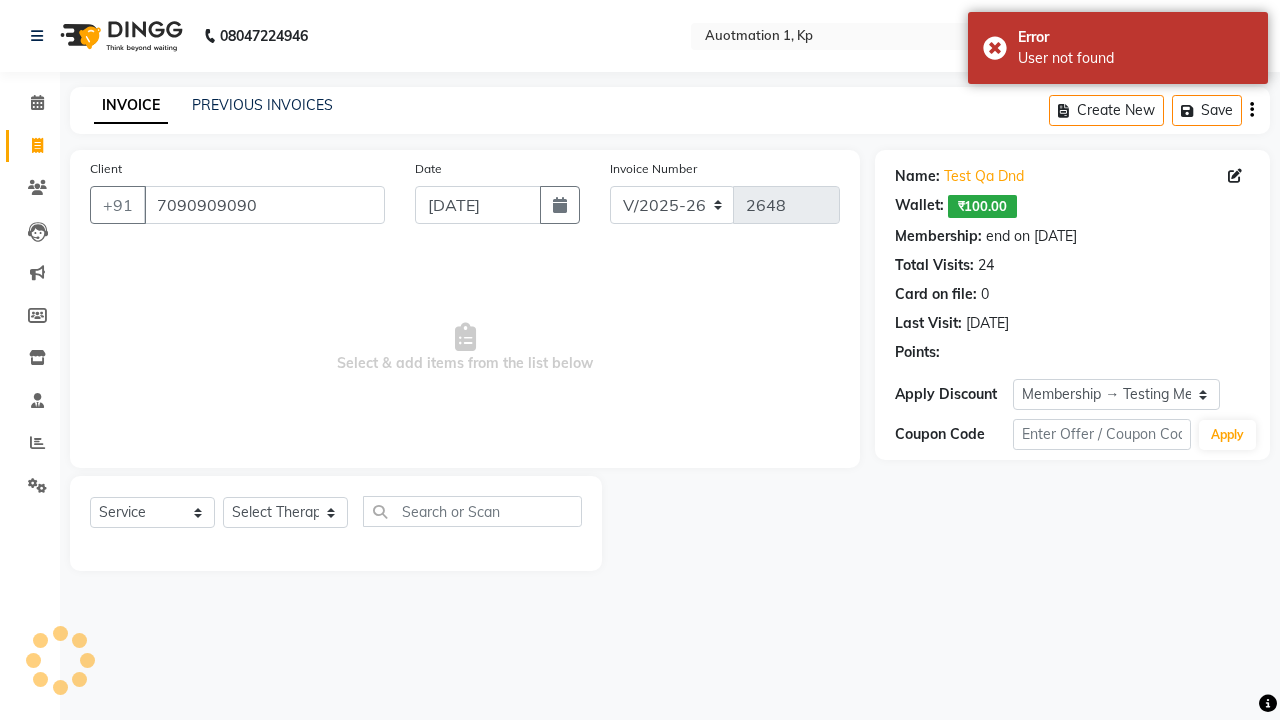 select on "0:" 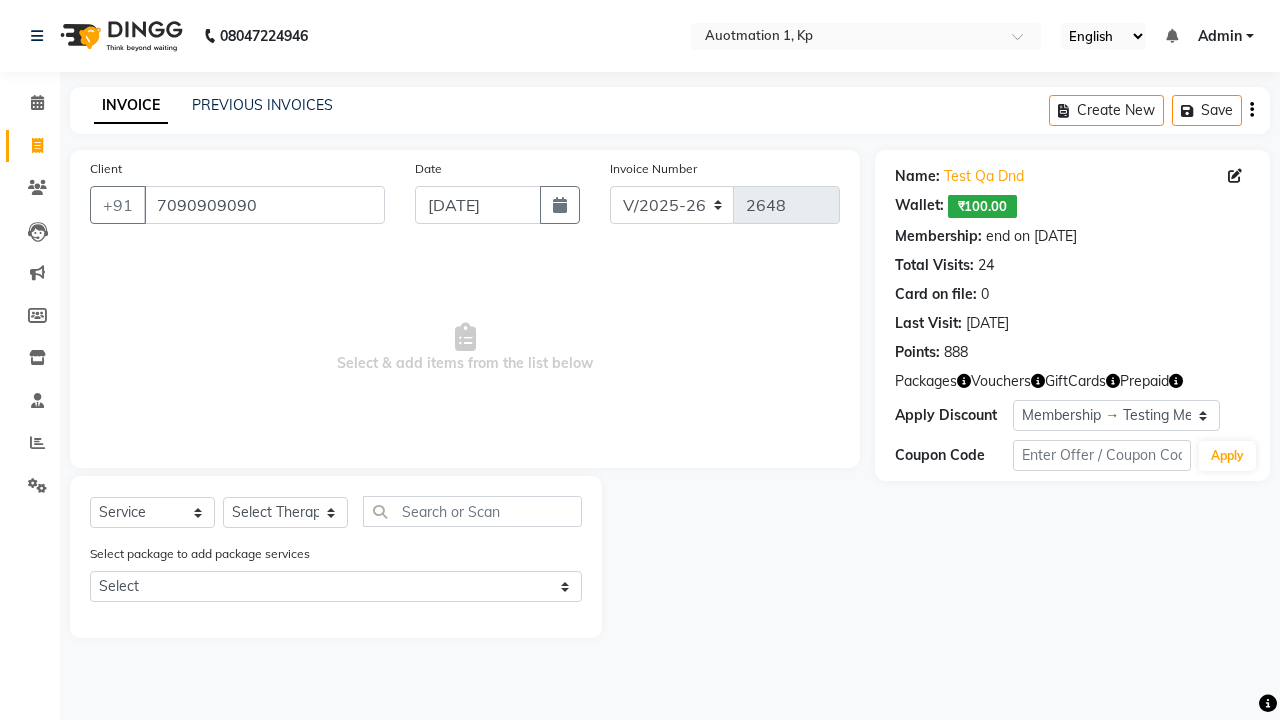 select on "package" 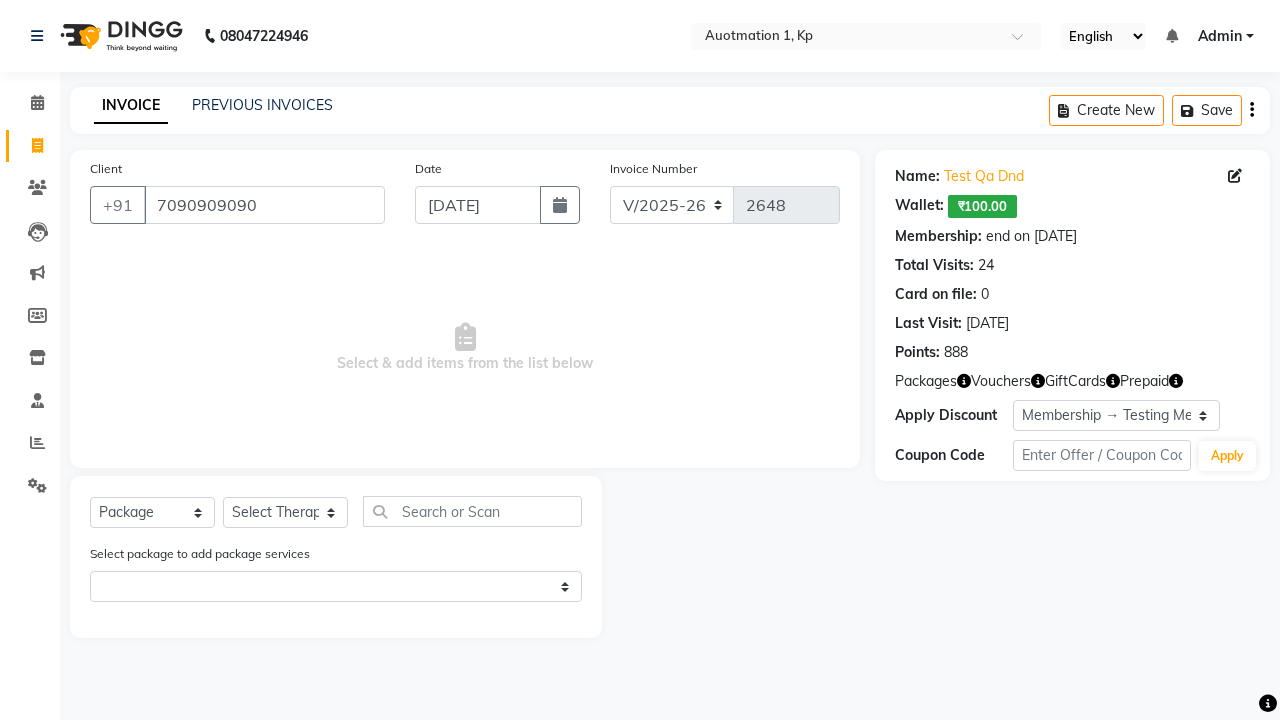 select on "5439" 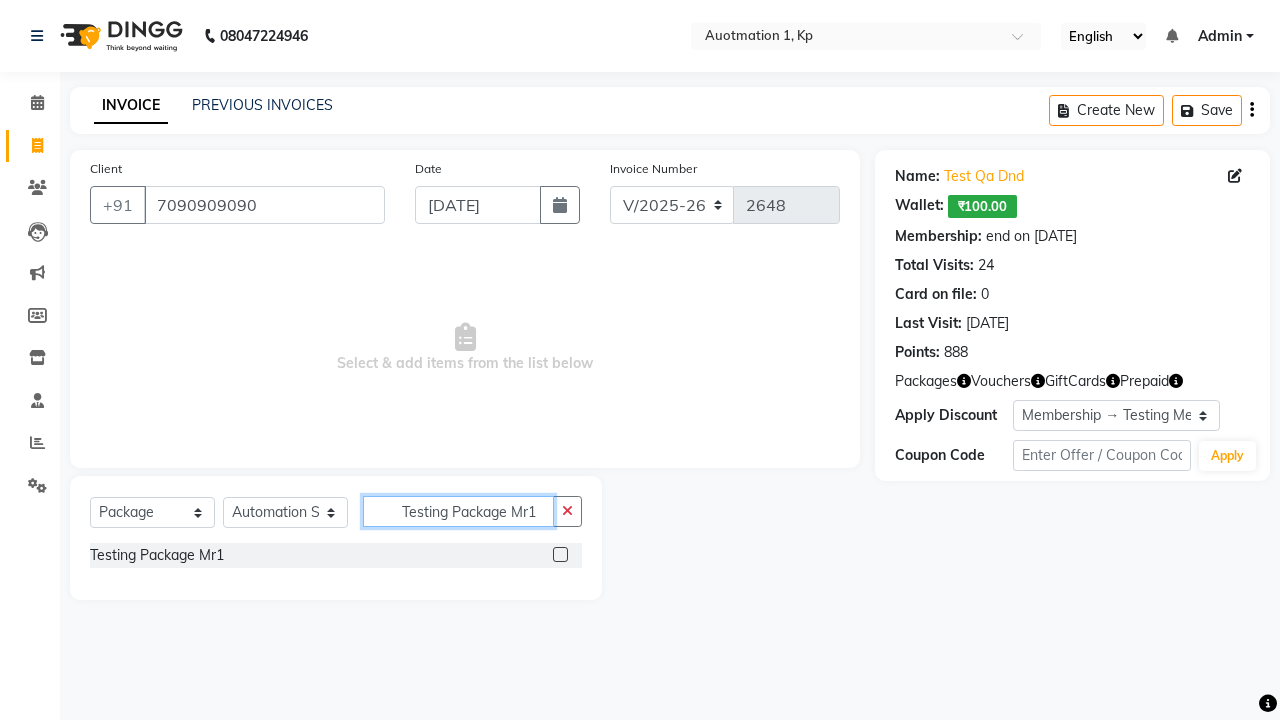 type on "Testing Package Mr1" 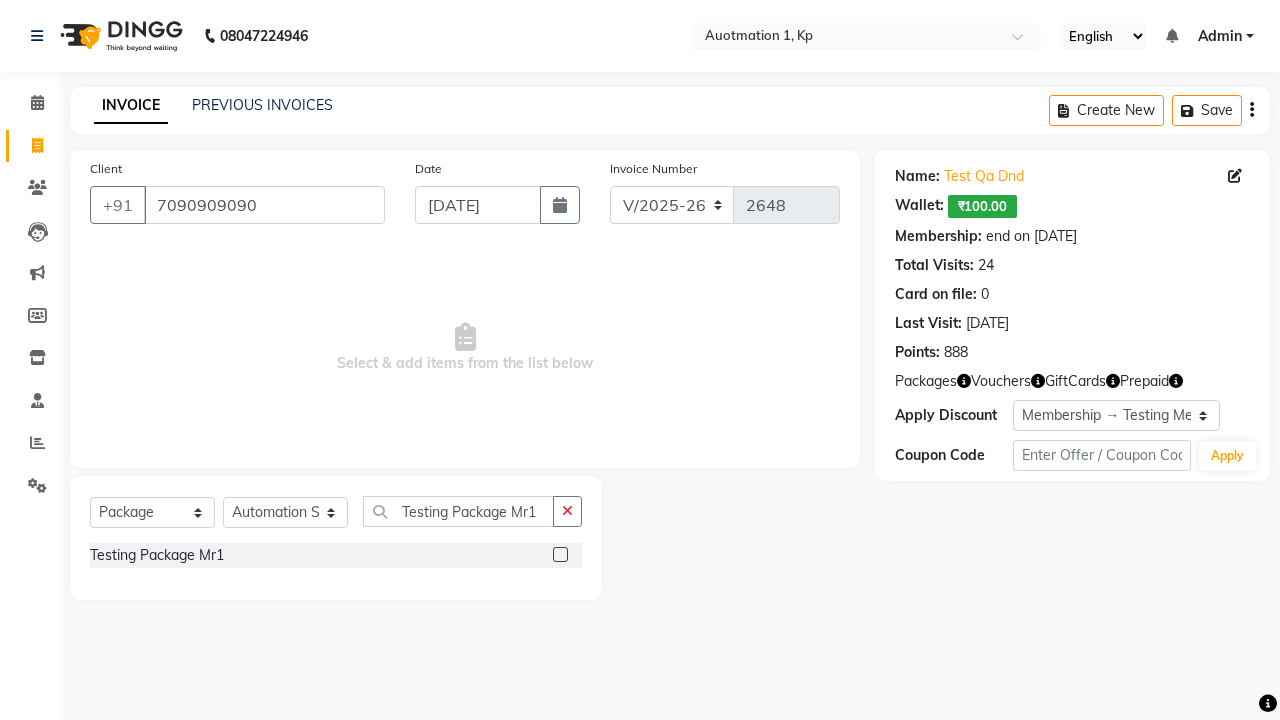 click 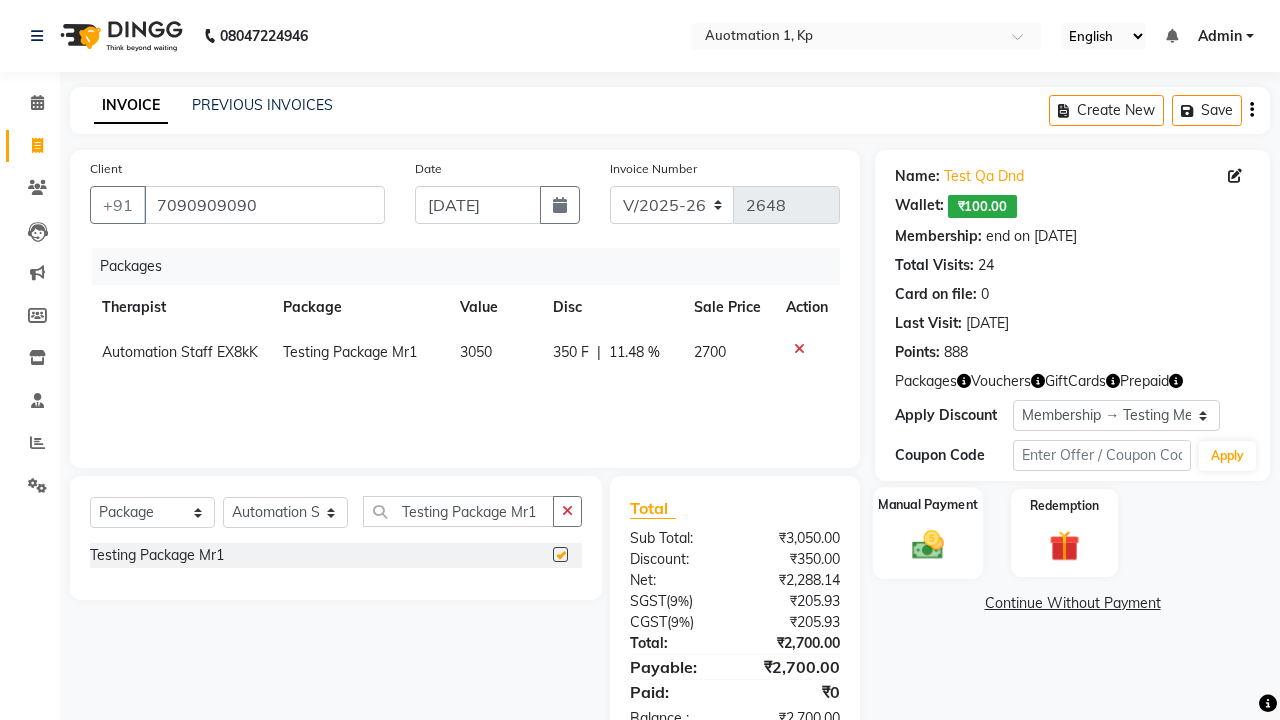 click 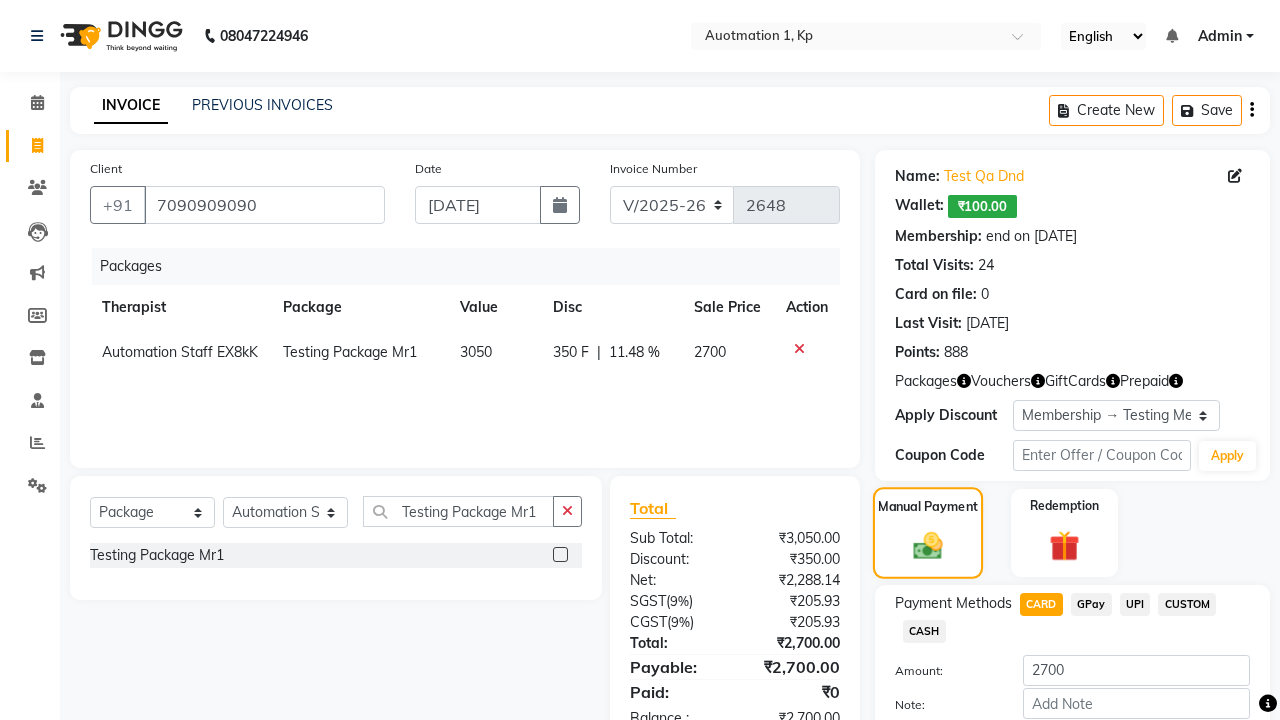 checkbox on "false" 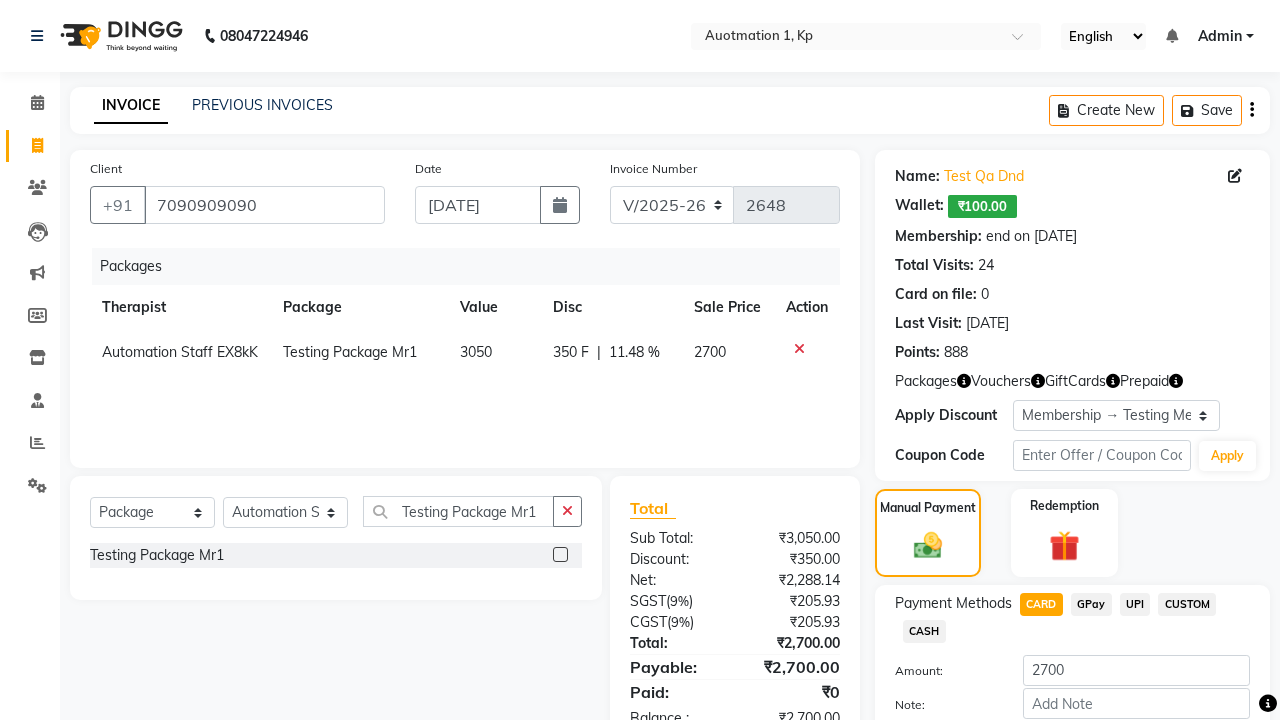 click on "Add Payment" 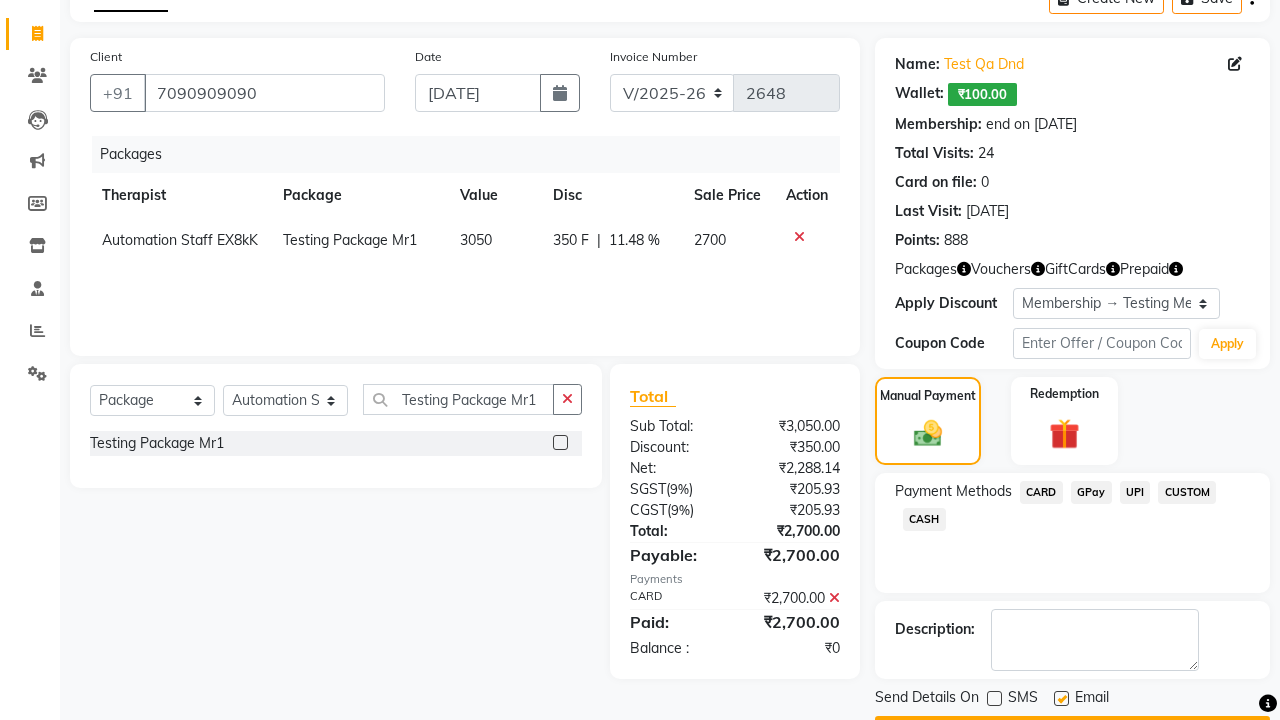 click 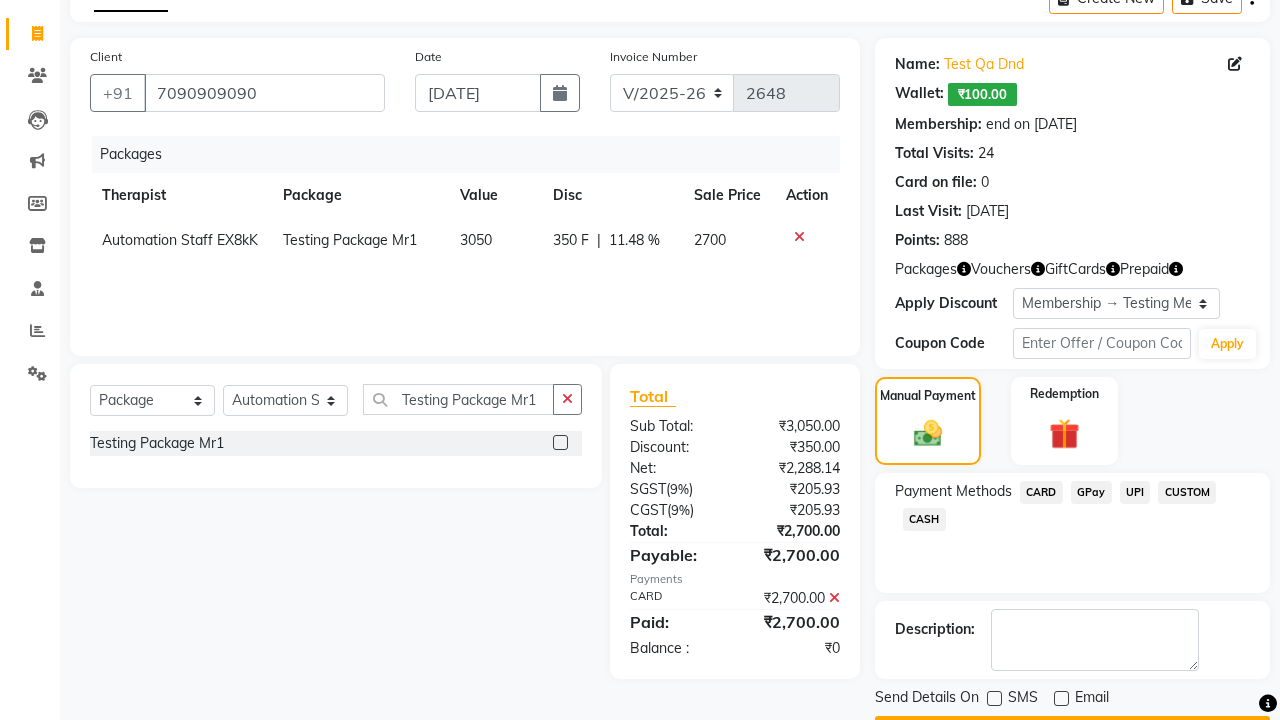 click on "Checkout" 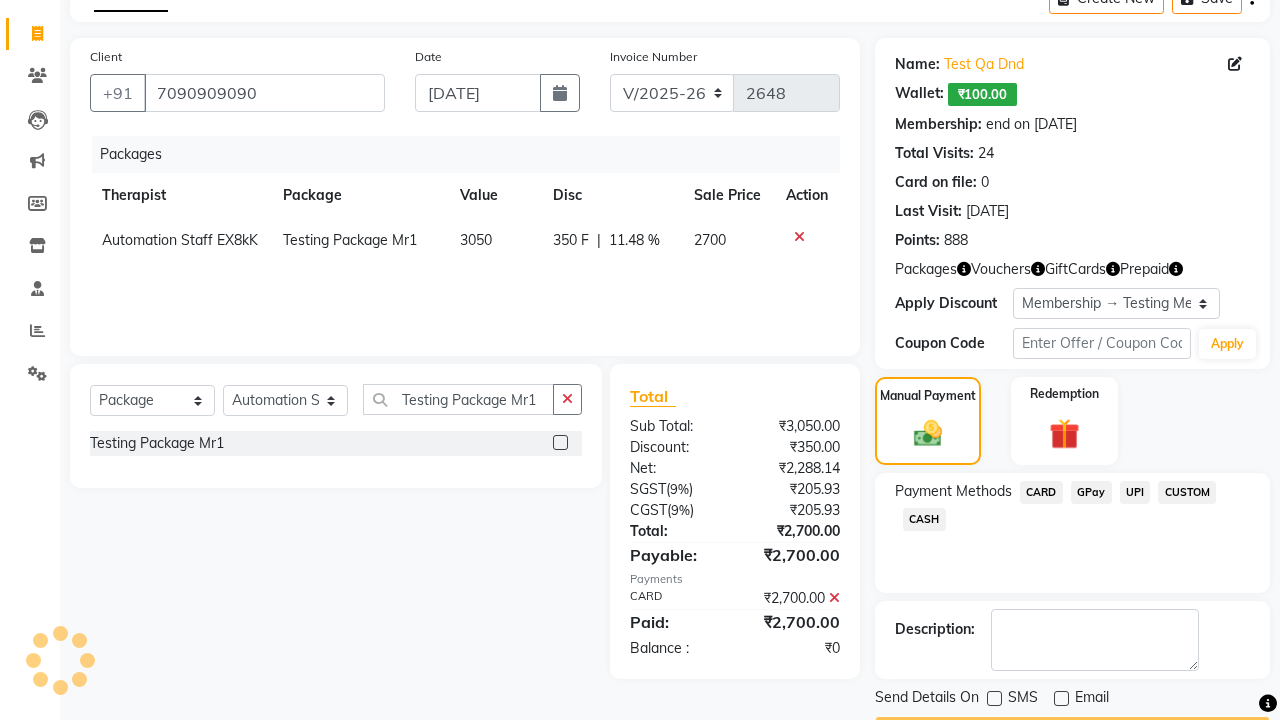 scroll, scrollTop: 138, scrollLeft: 0, axis: vertical 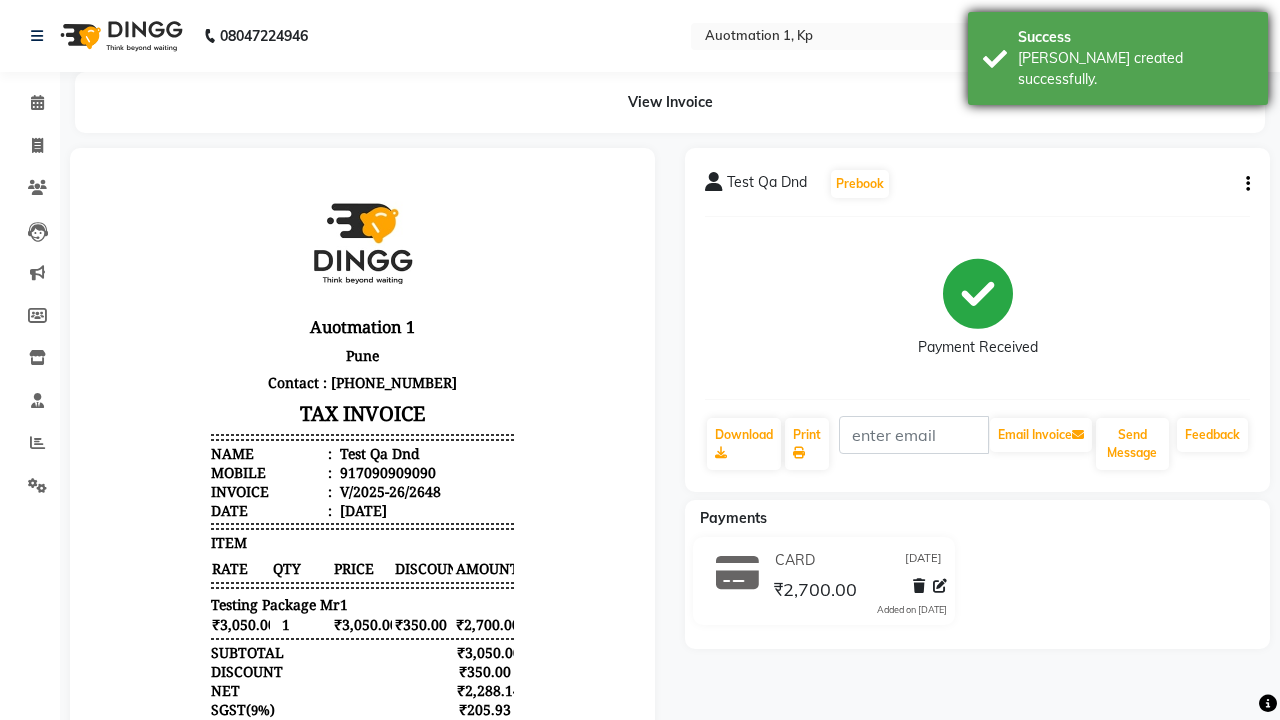 click on "[PERSON_NAME] created successfully." at bounding box center (1135, 69) 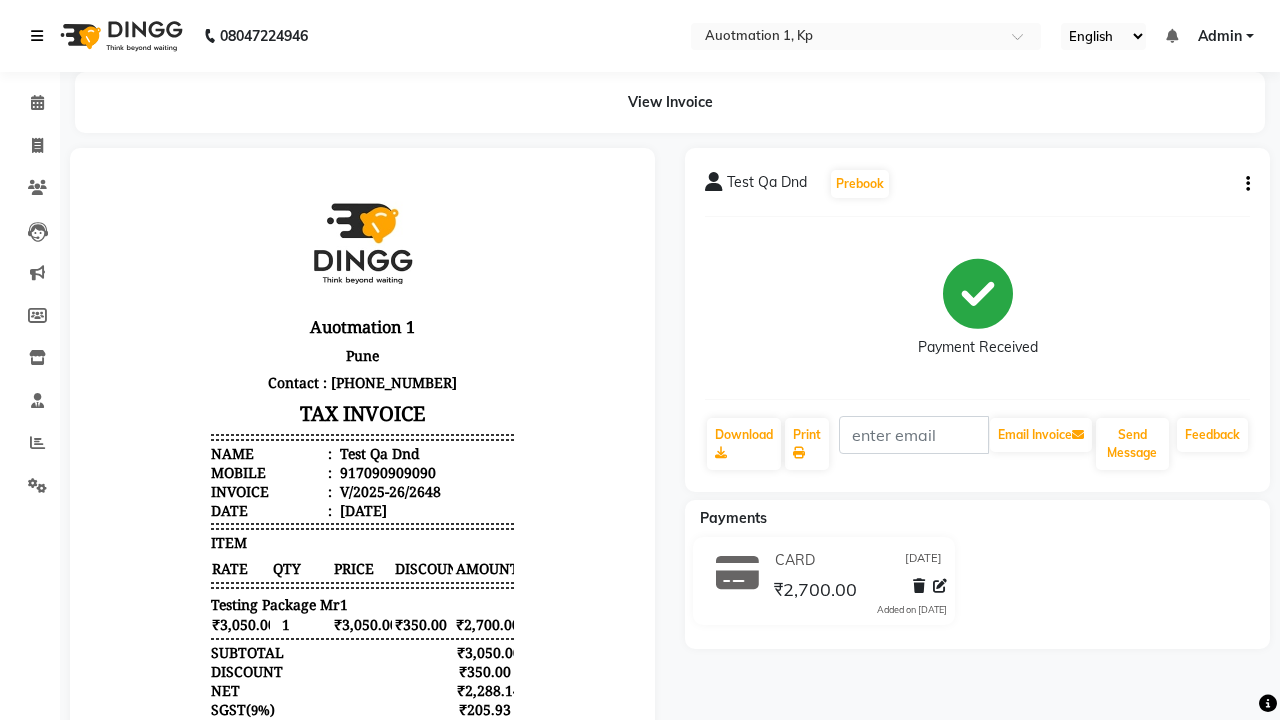 click at bounding box center (37, 36) 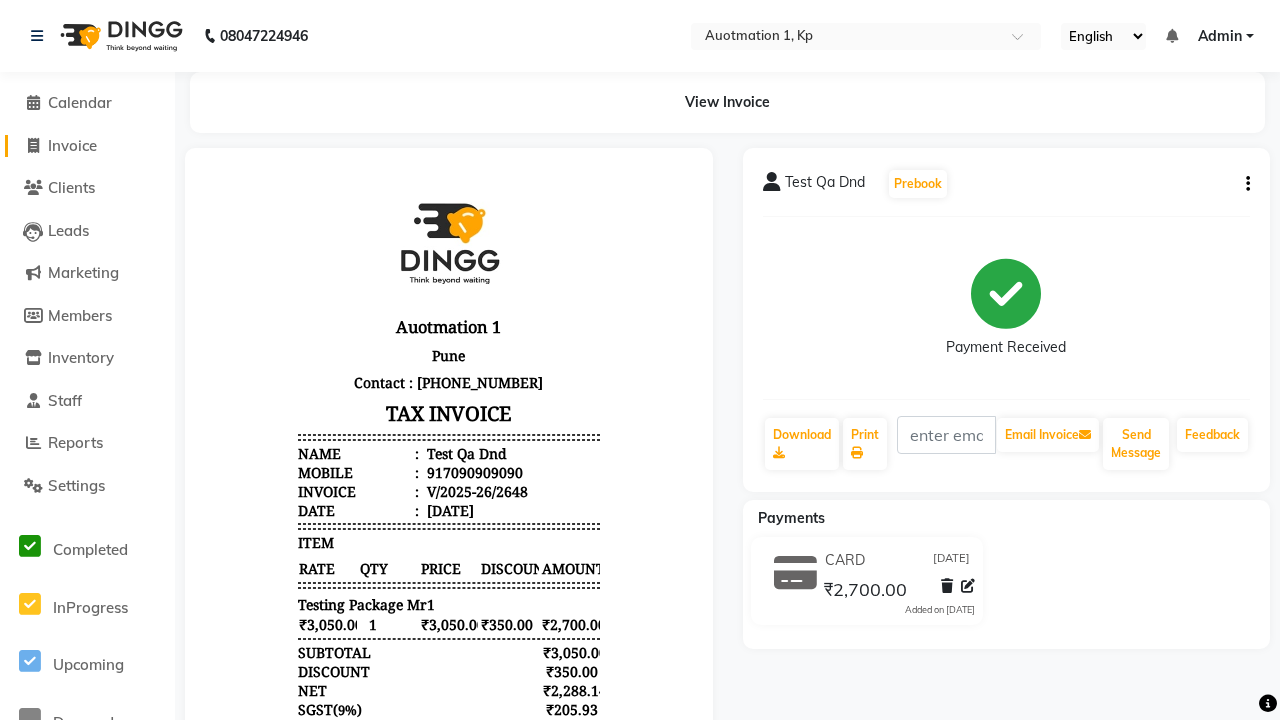 click on "Invoice" 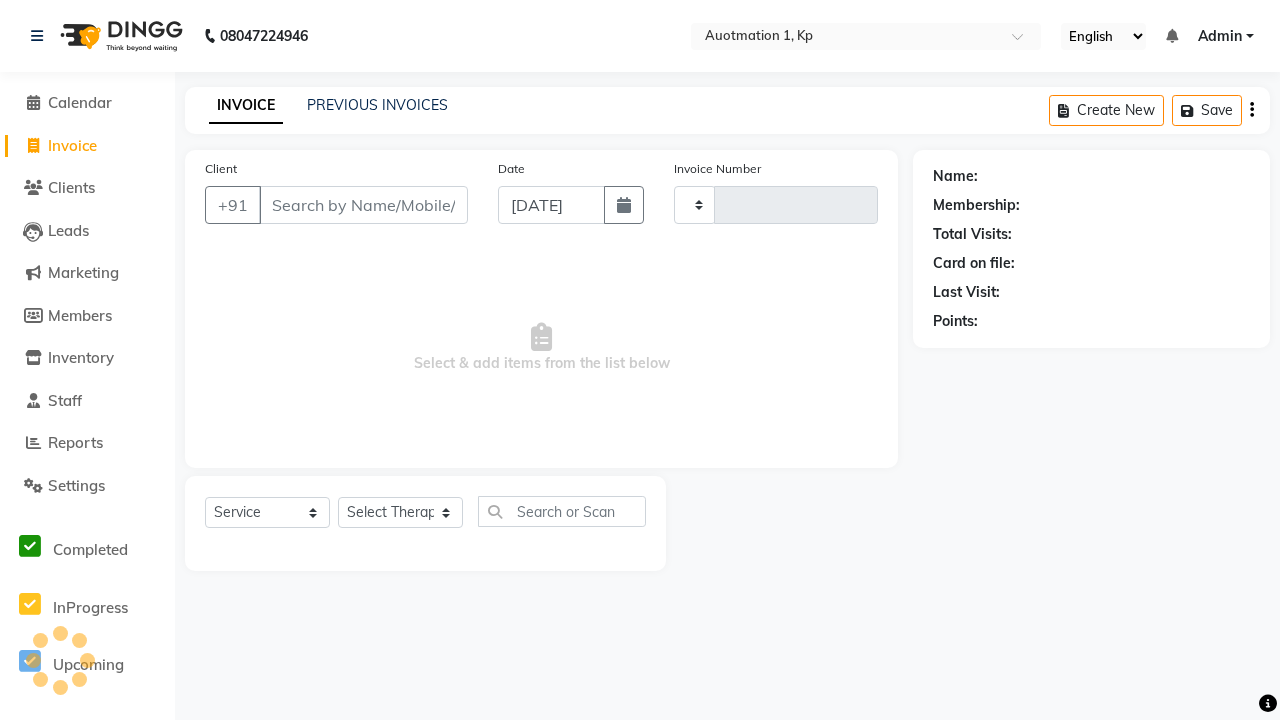 type on "2649" 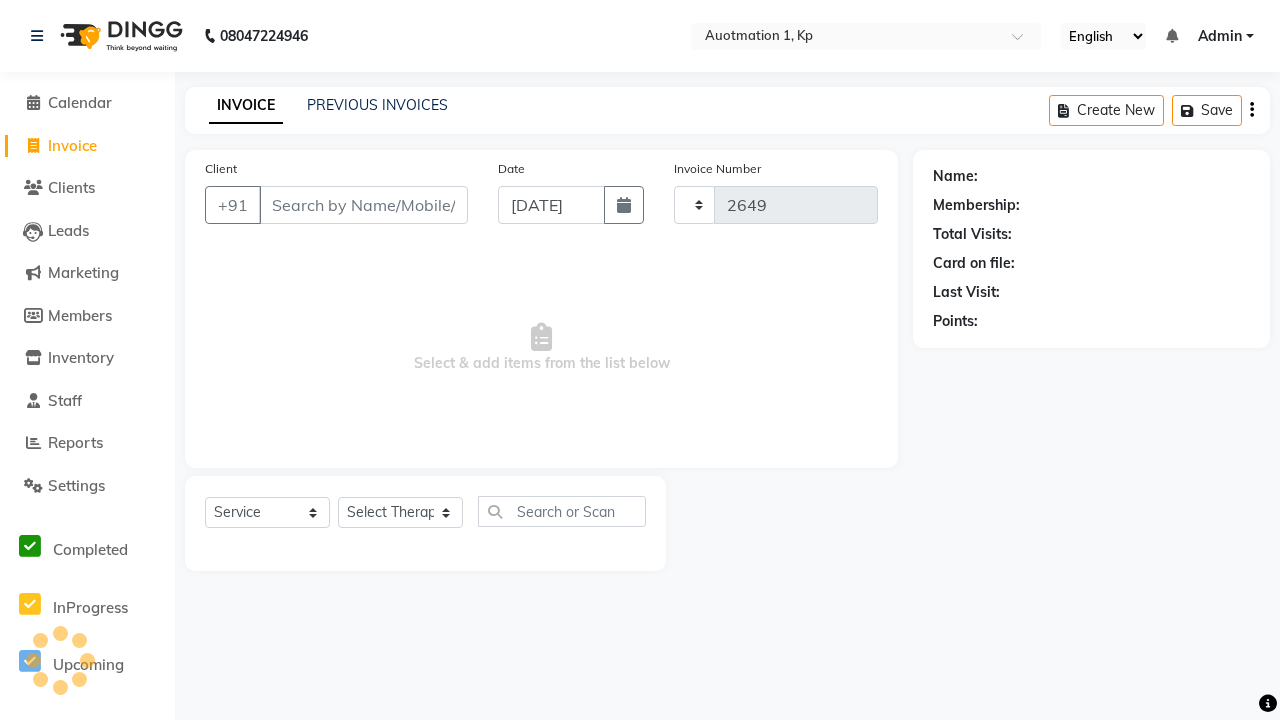 select on "150" 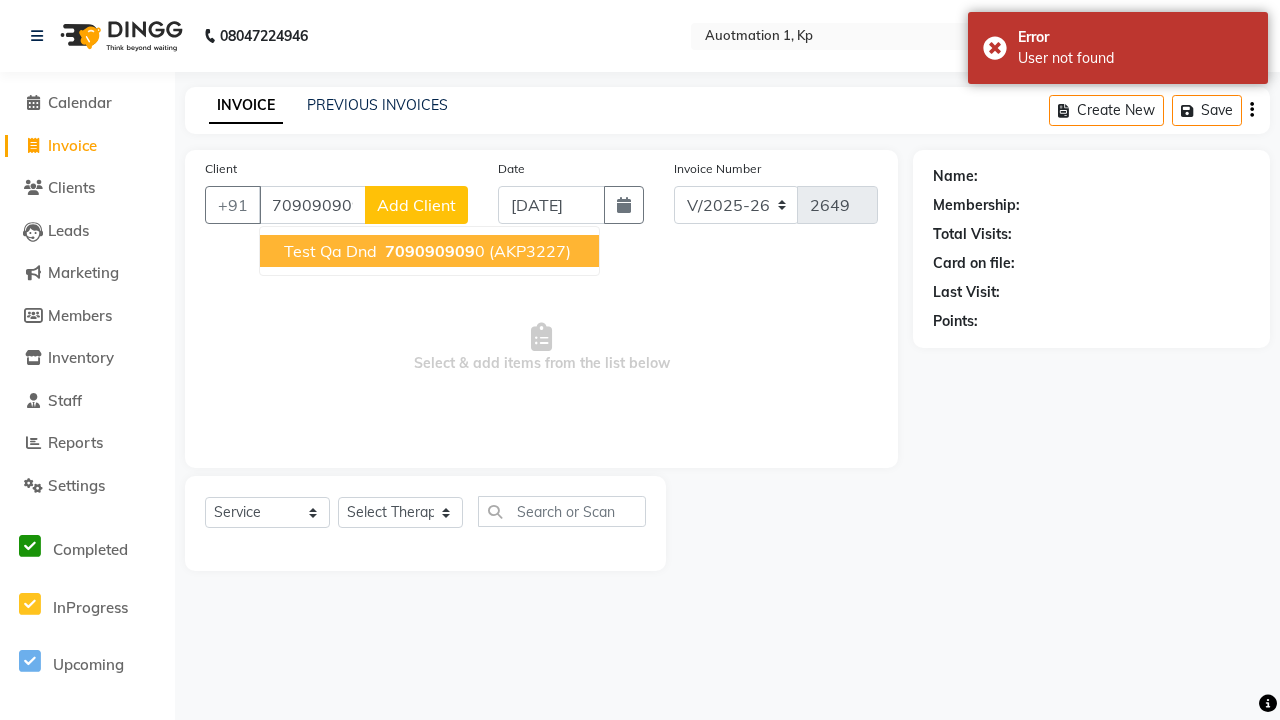 click on "709090909" at bounding box center (430, 251) 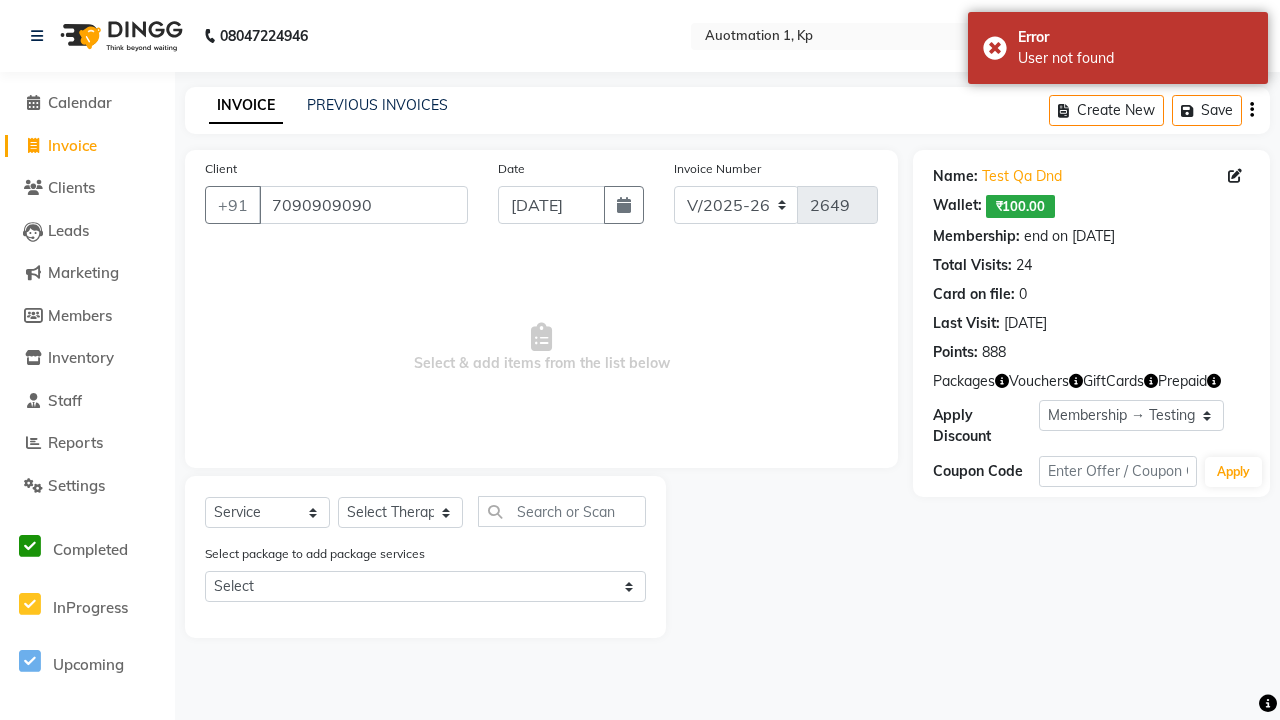 select on "0:" 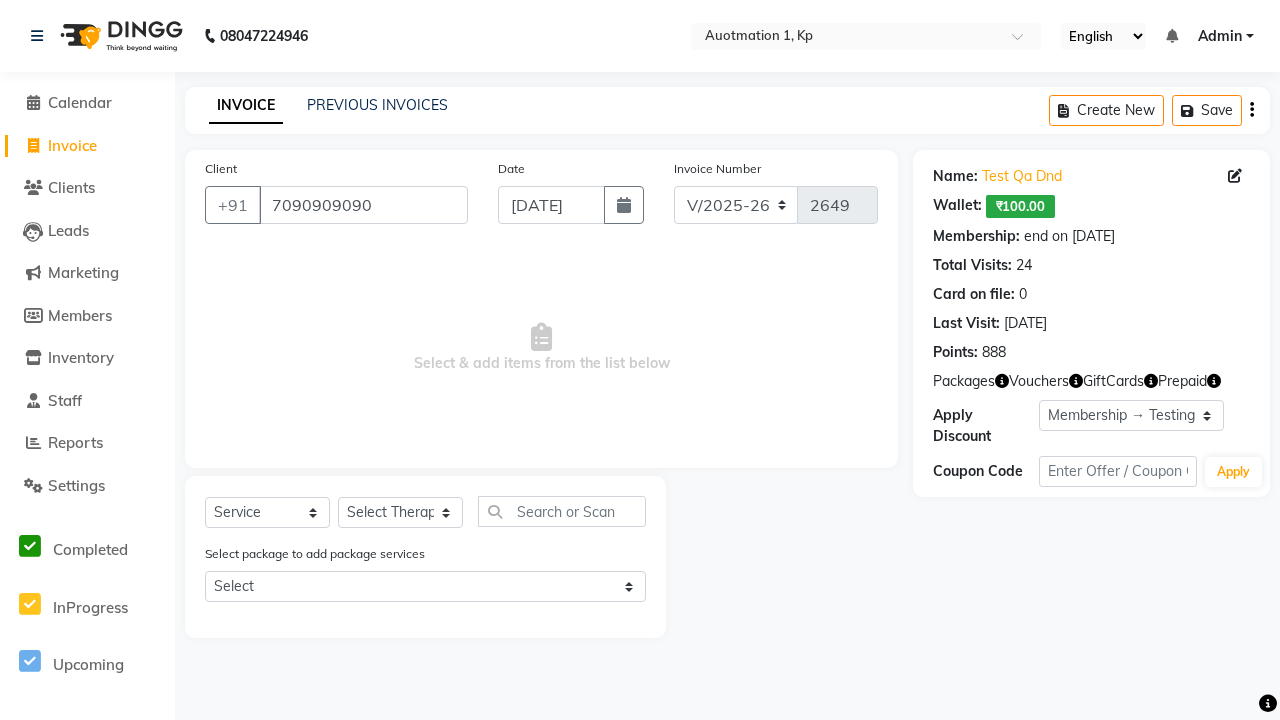 select on "5439" 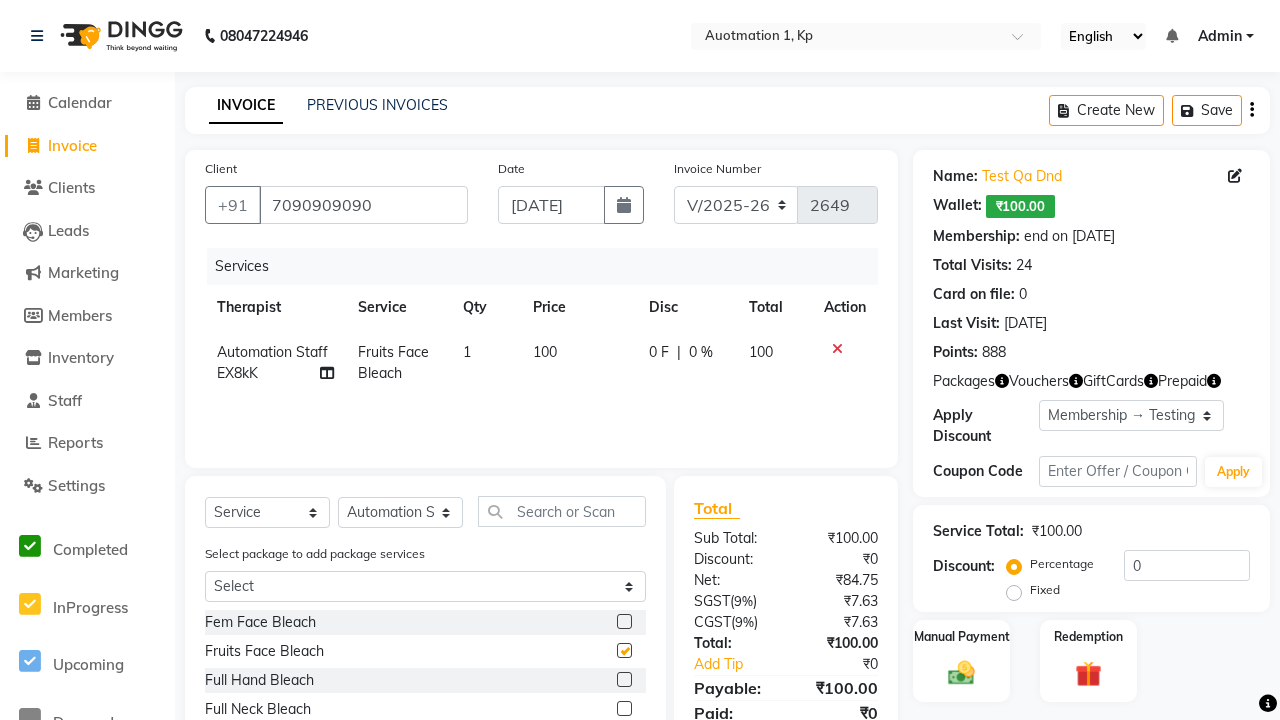 checkbox on "false" 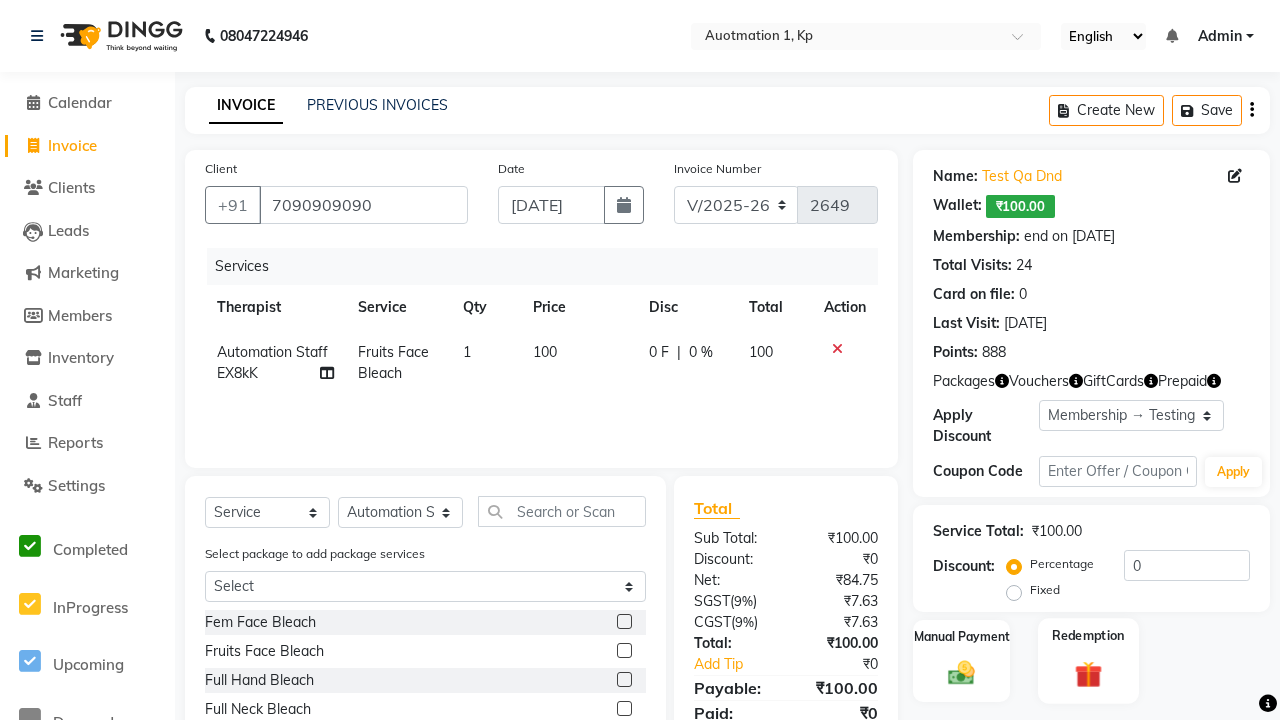 click 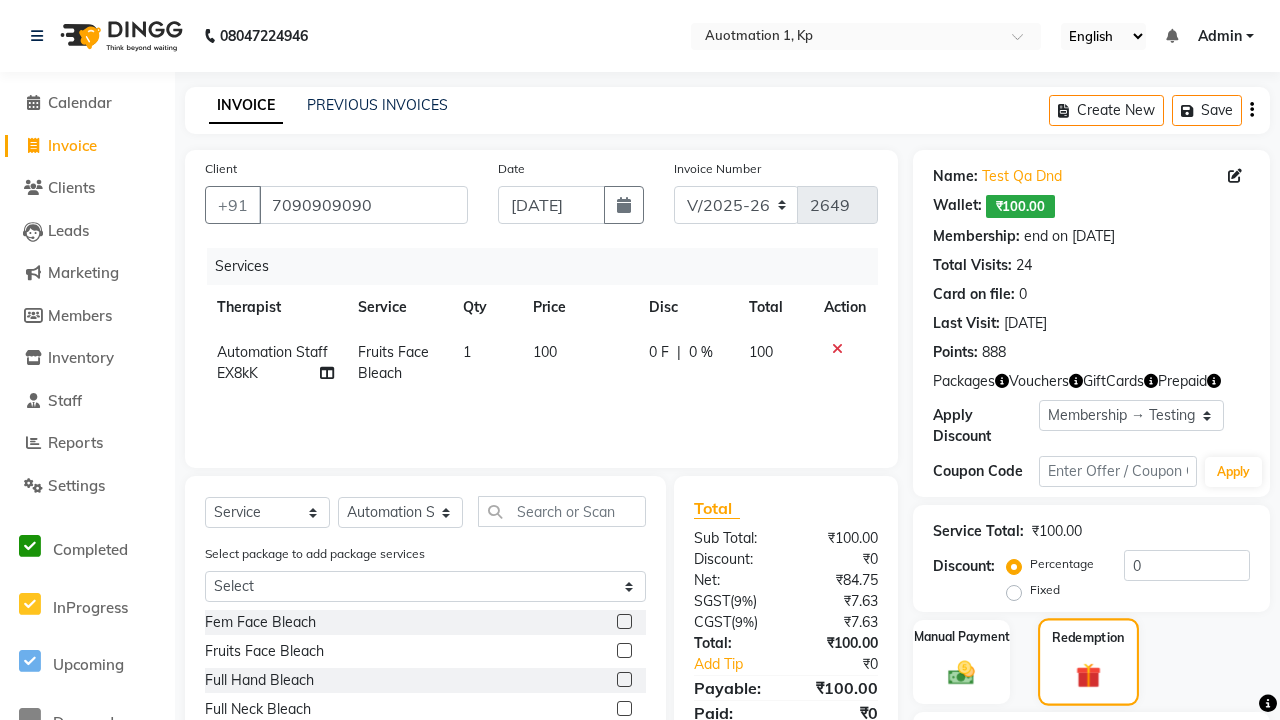 scroll, scrollTop: 82, scrollLeft: 0, axis: vertical 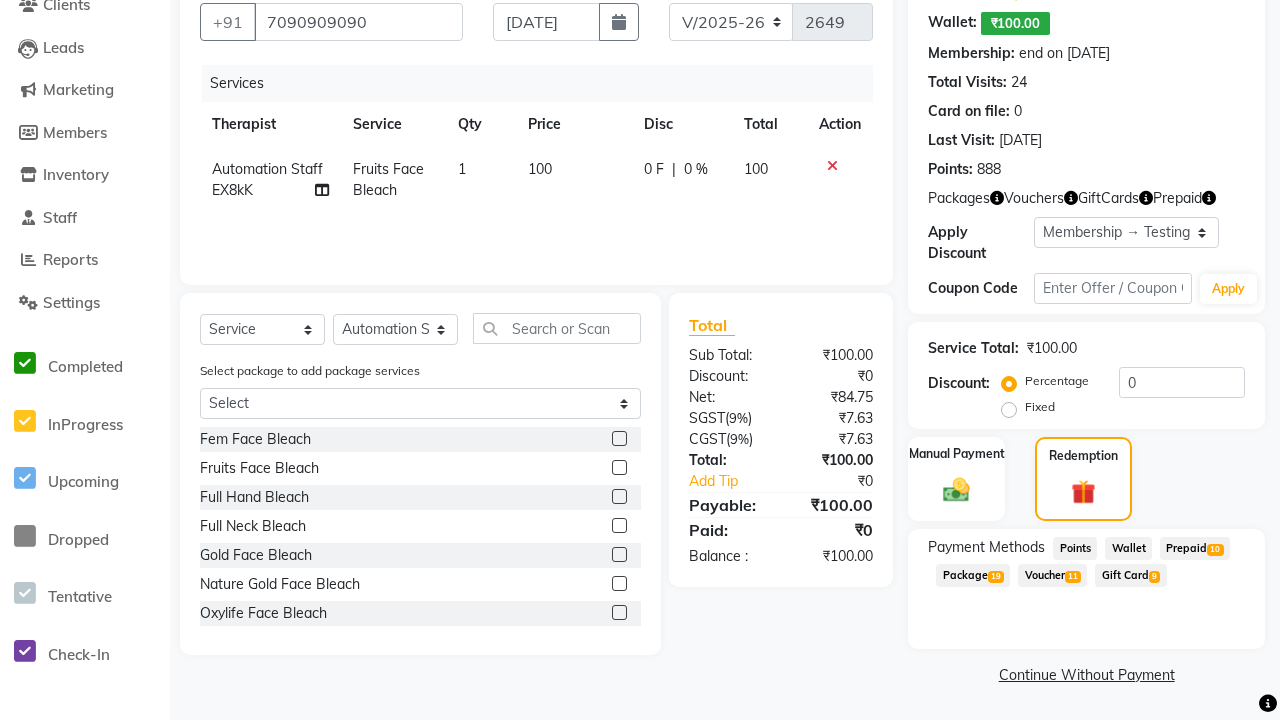 click on "Package  19" 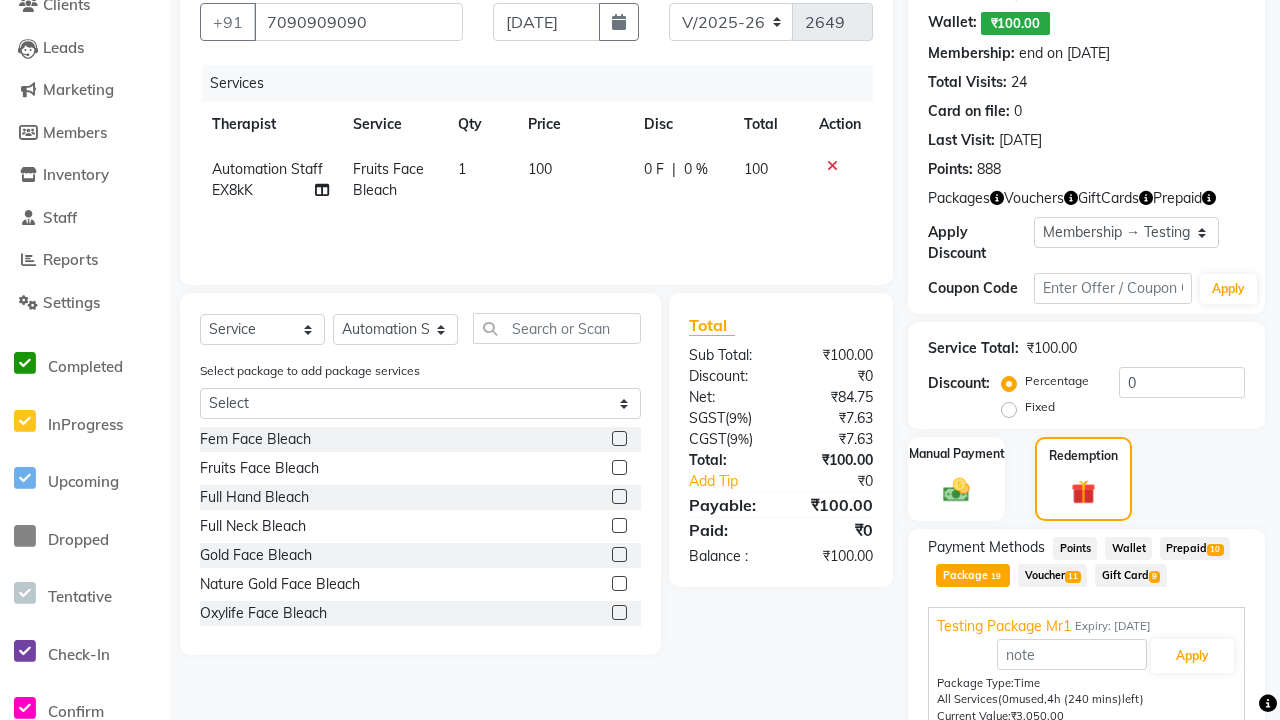 scroll, scrollTop: 50, scrollLeft: 0, axis: vertical 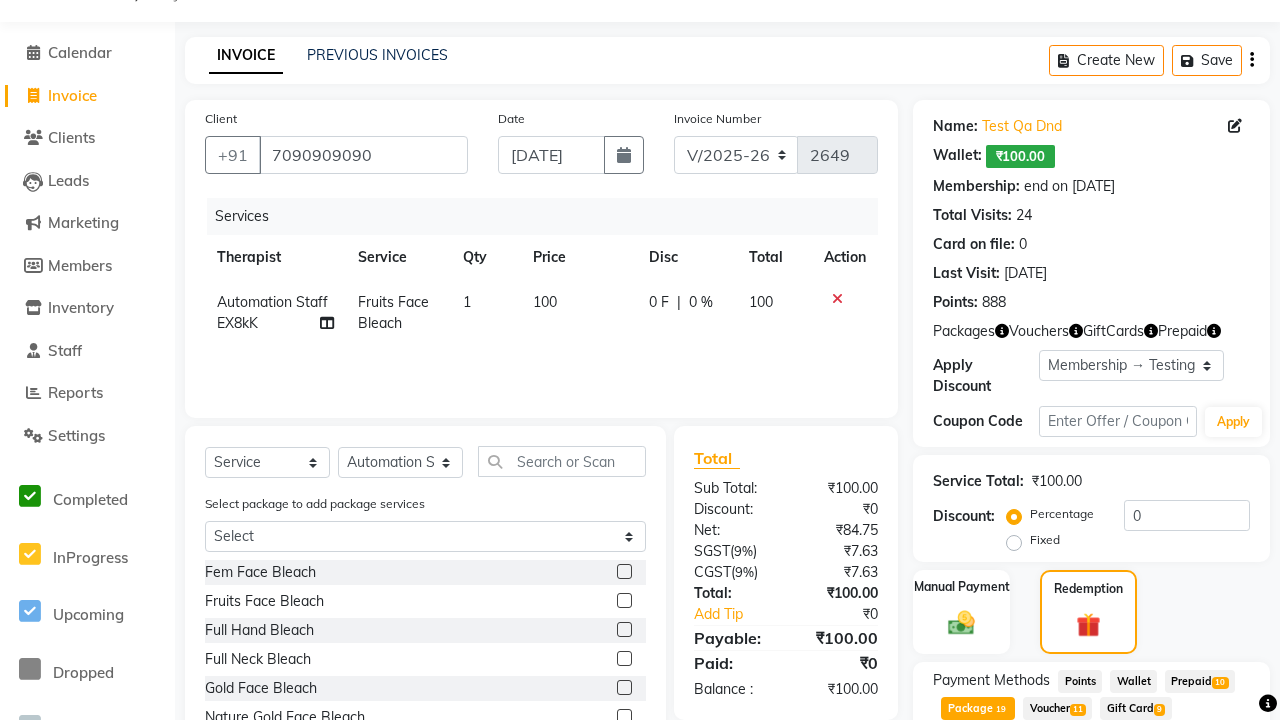 click on "Apply" at bounding box center (1197, 789) 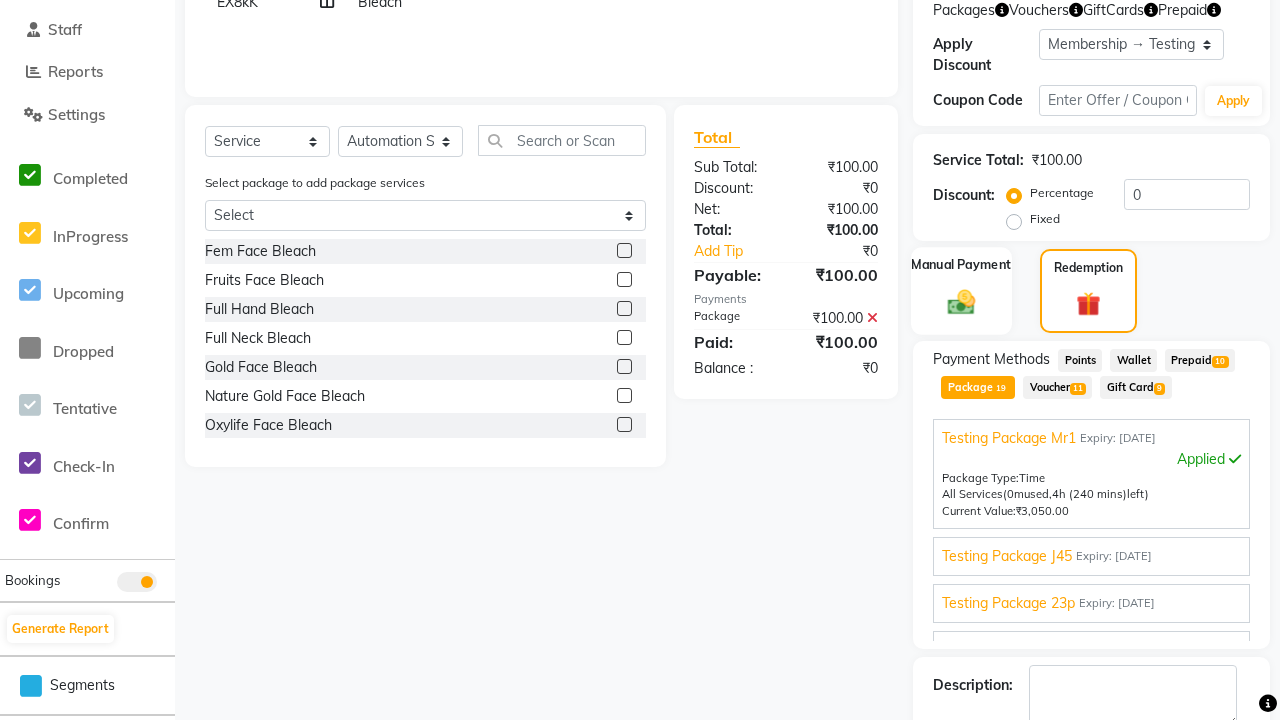 click 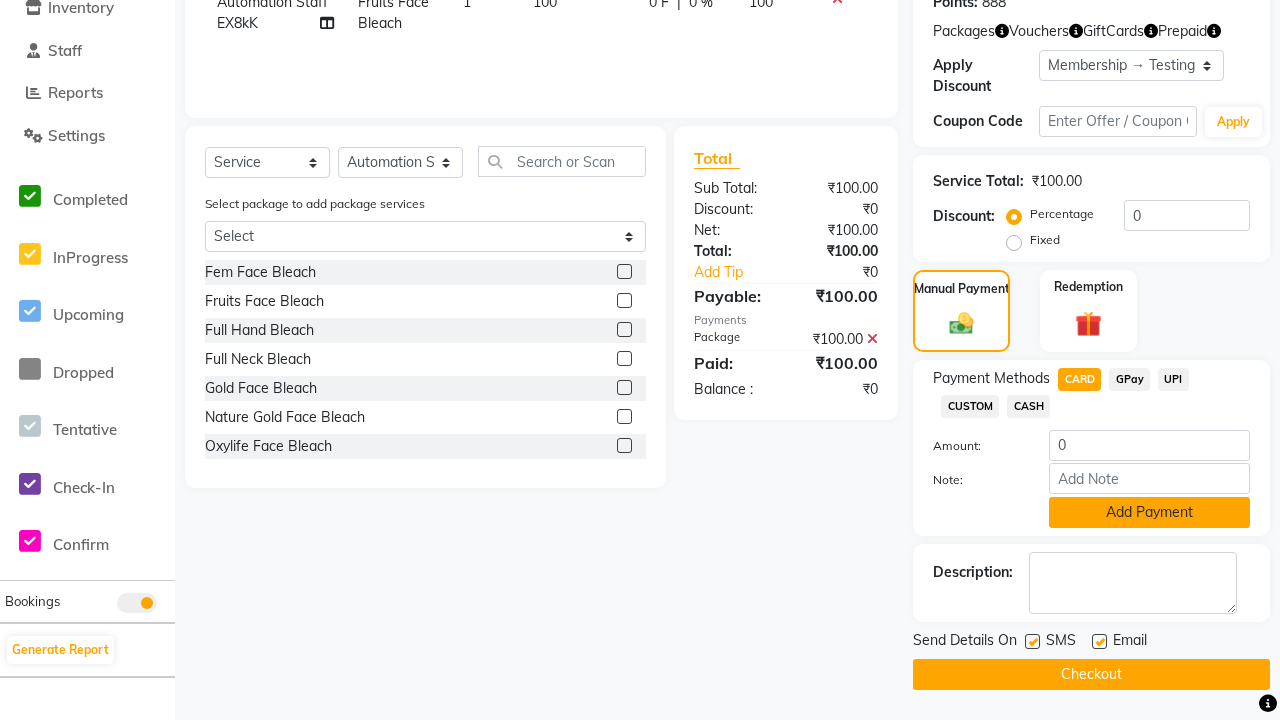 click on "Add Payment" 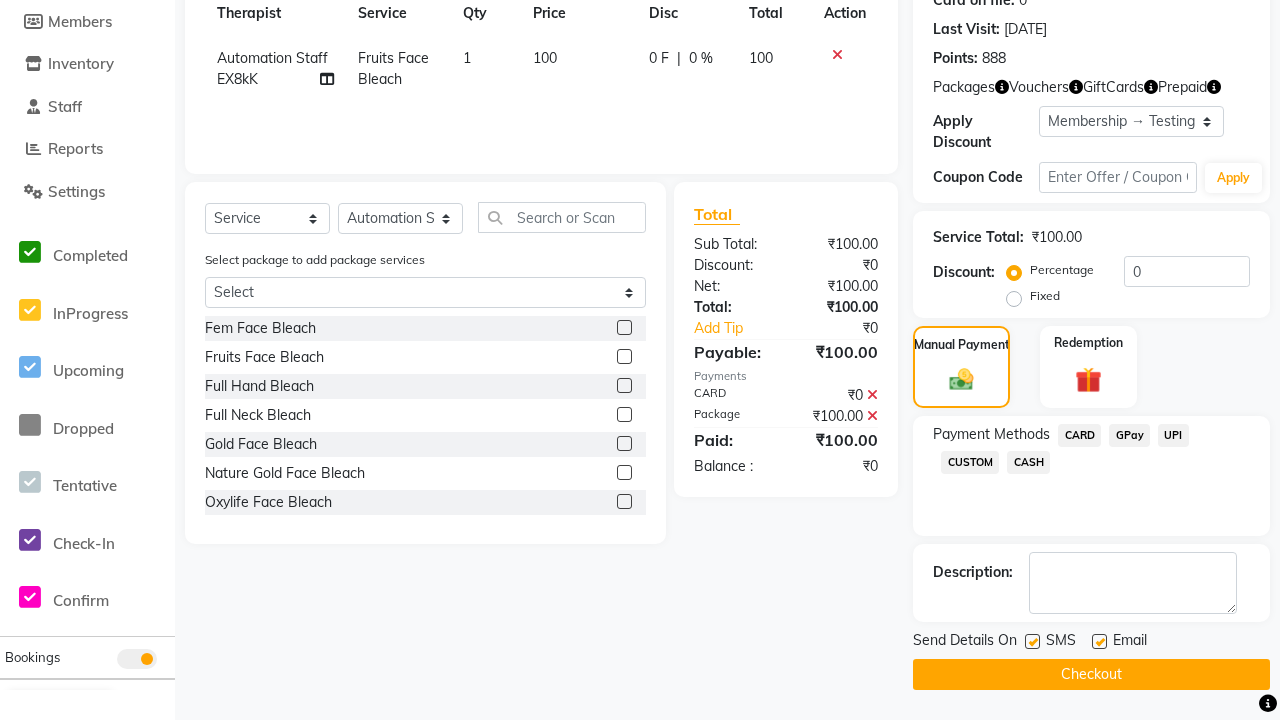 scroll, scrollTop: 294, scrollLeft: 0, axis: vertical 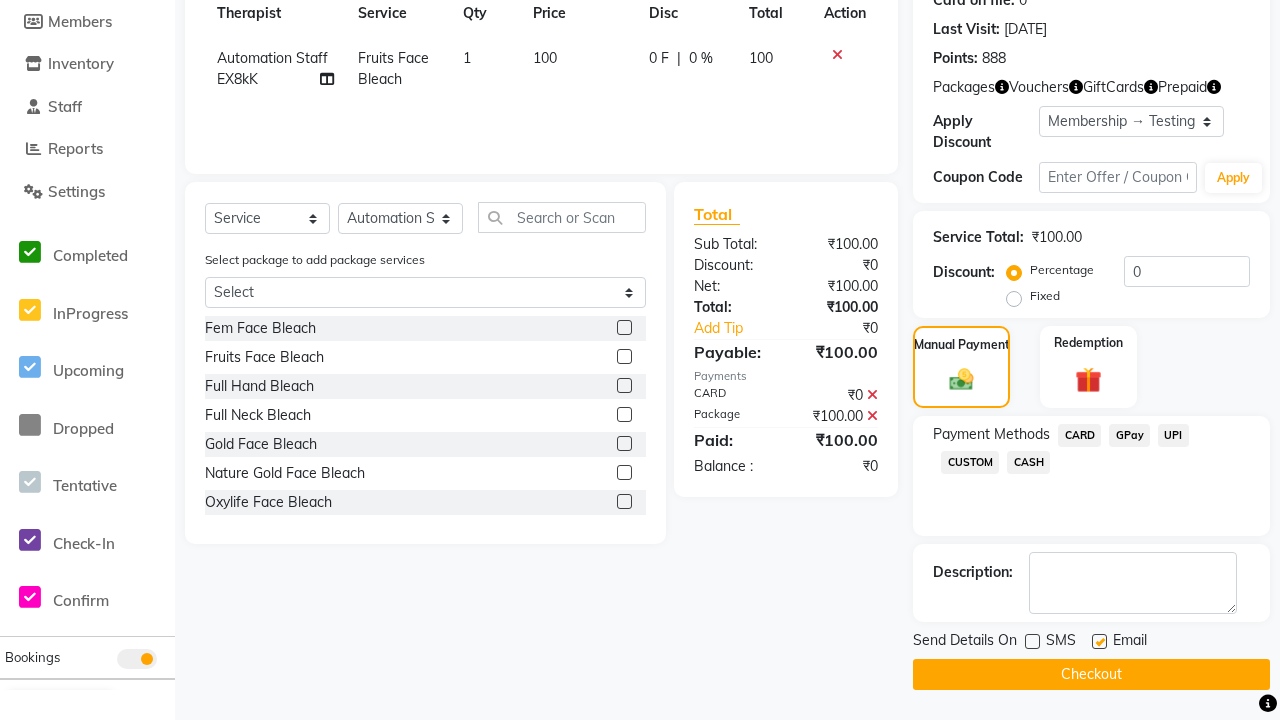 click 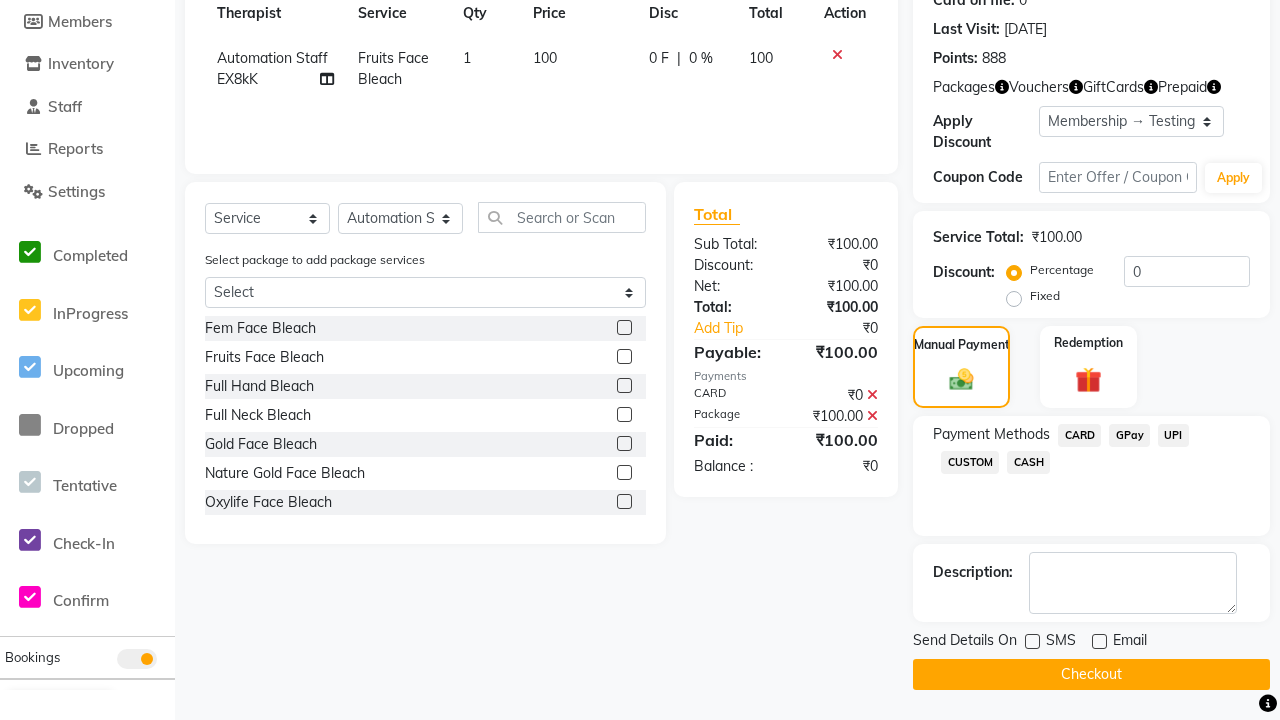 click on "Checkout" 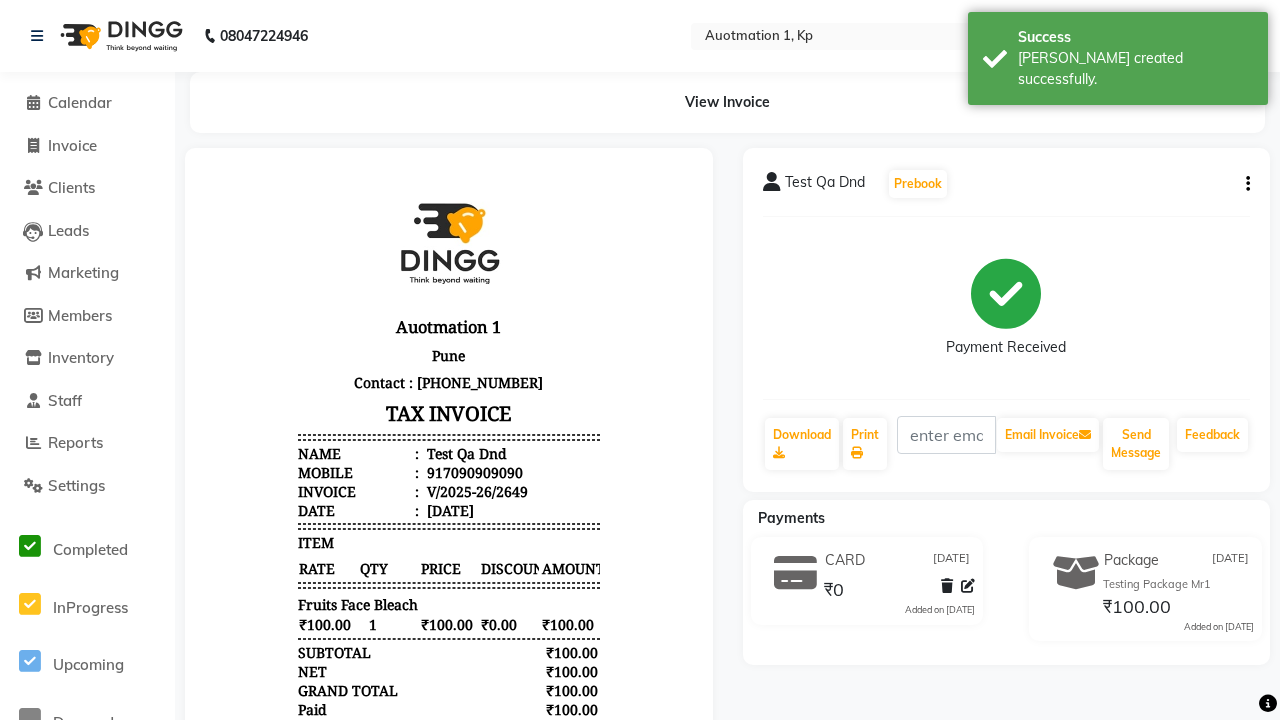 scroll, scrollTop: 0, scrollLeft: 0, axis: both 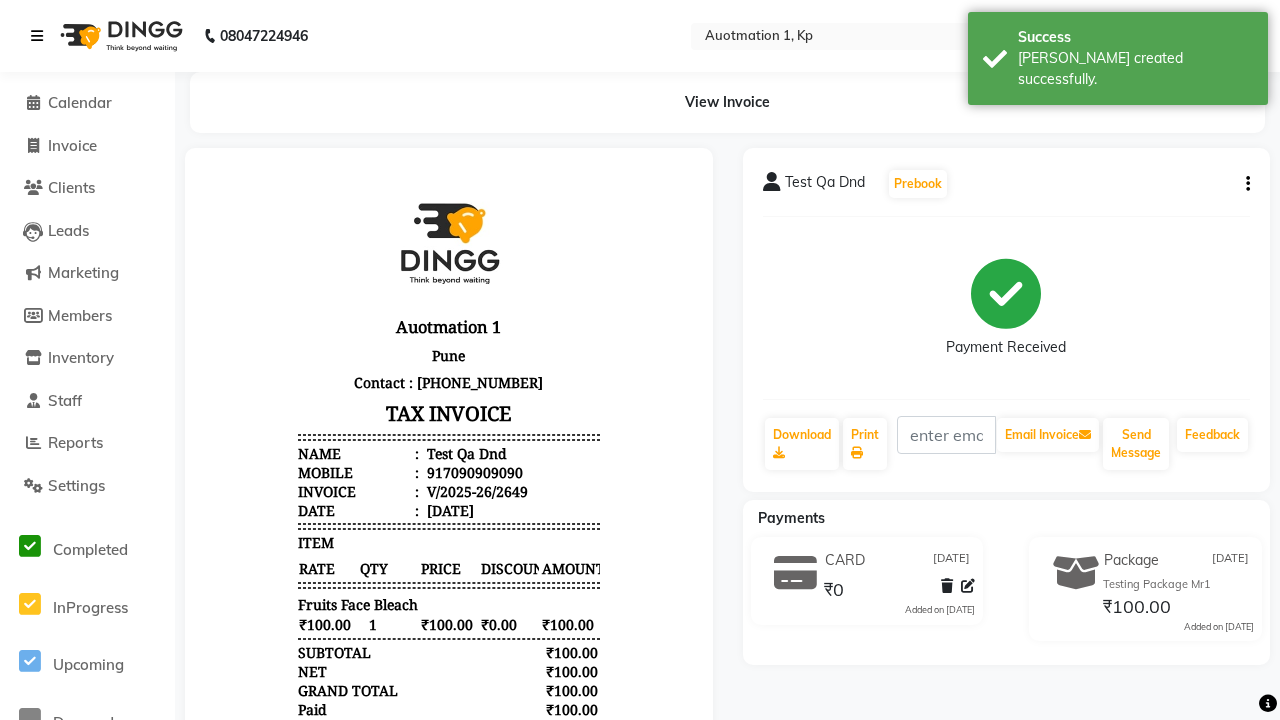 click on "[PERSON_NAME] created successfully." at bounding box center (1135, 69) 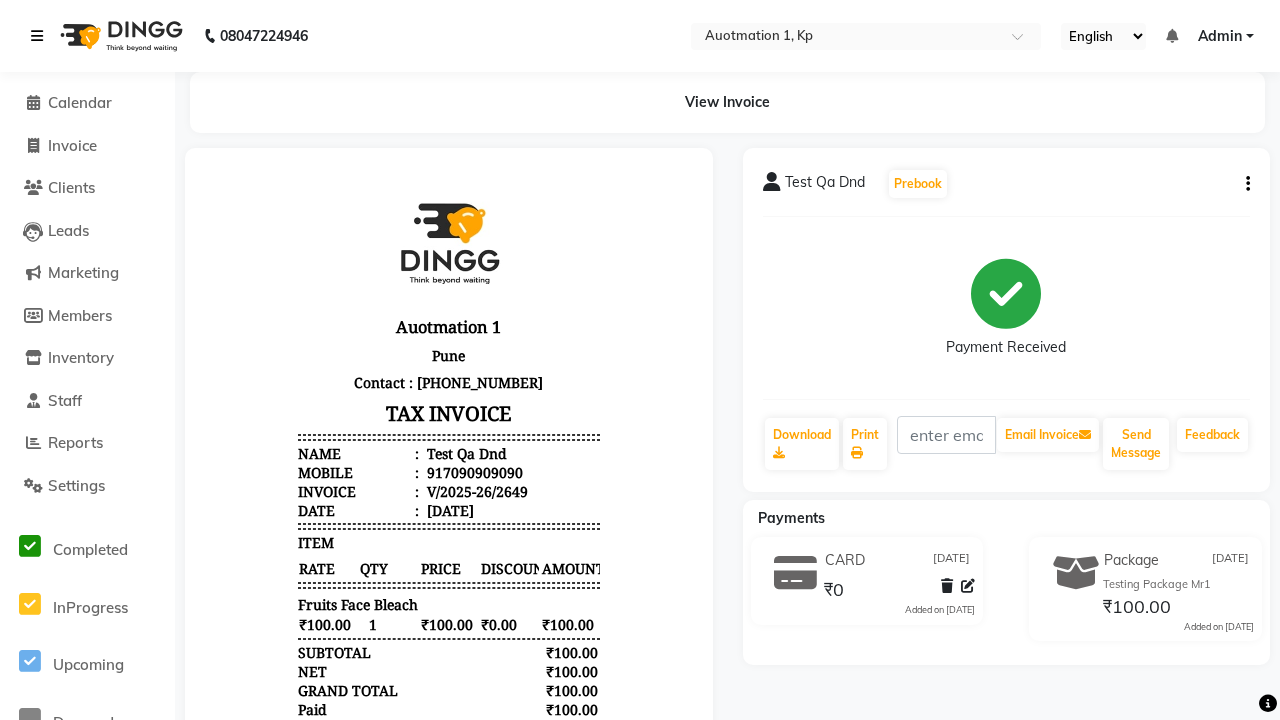 click at bounding box center (37, 36) 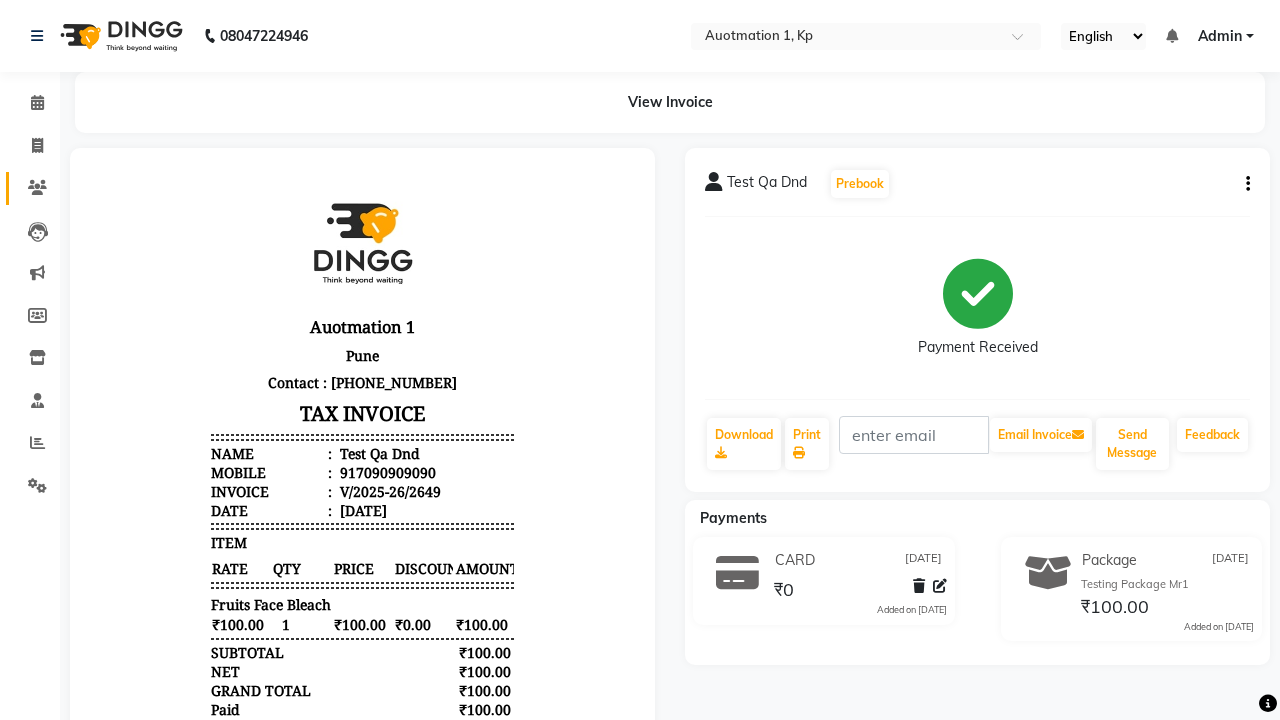 click 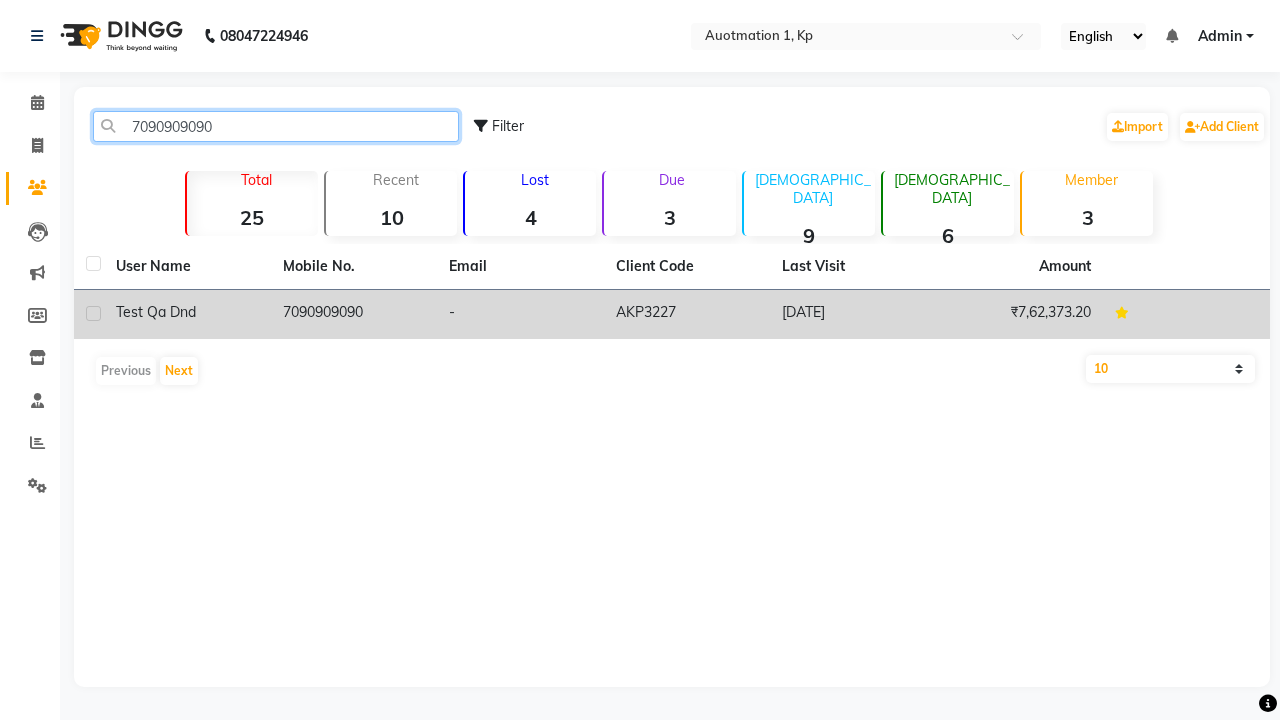 type on "7090909090" 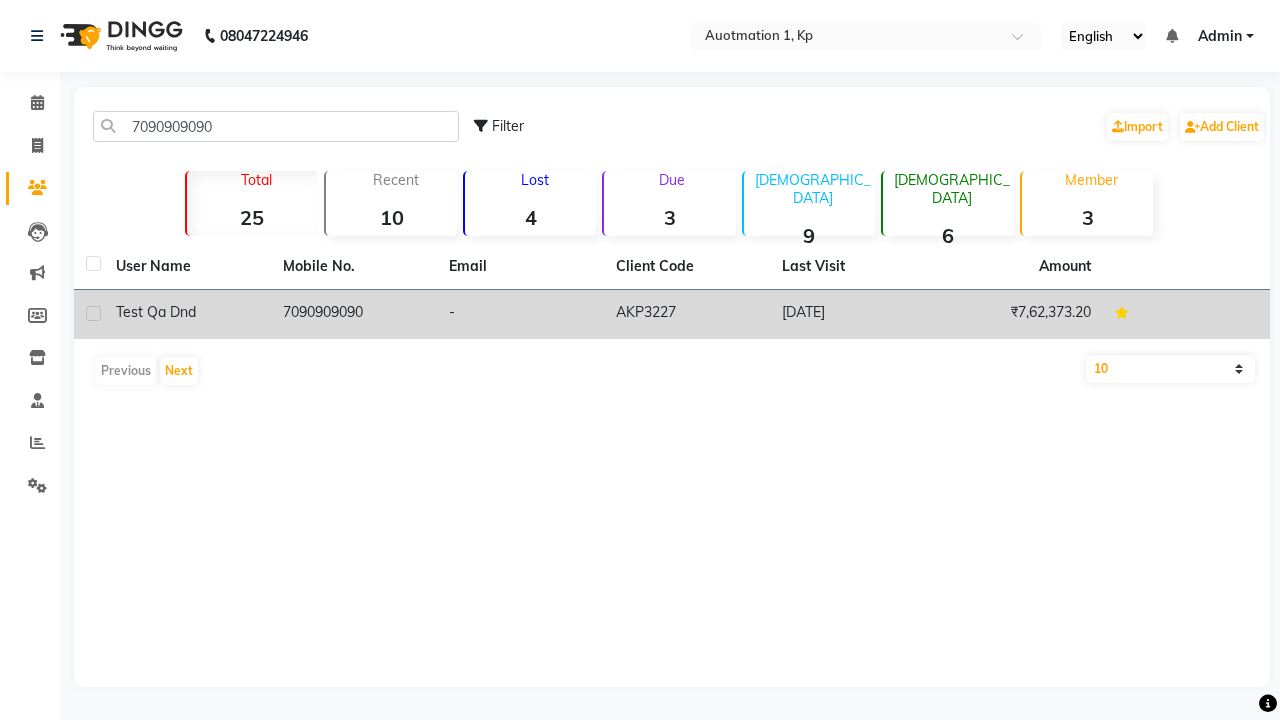 click on "7090909090" 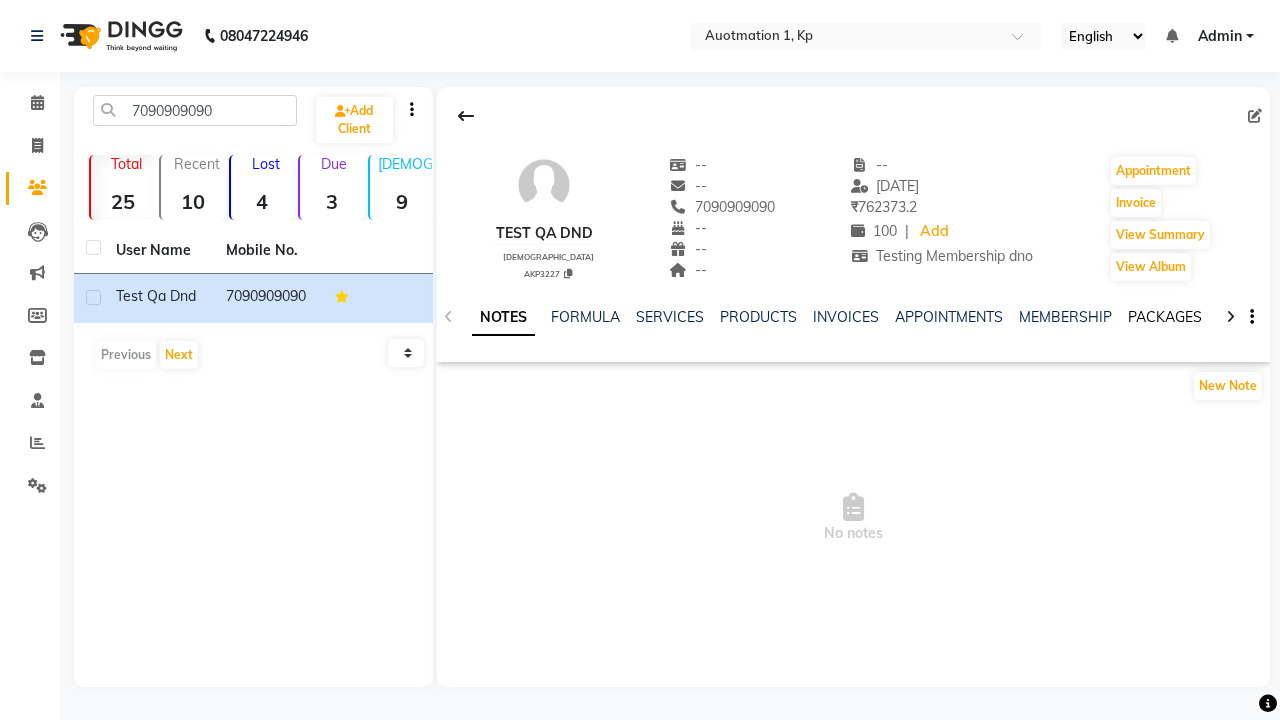click on "PACKAGES" 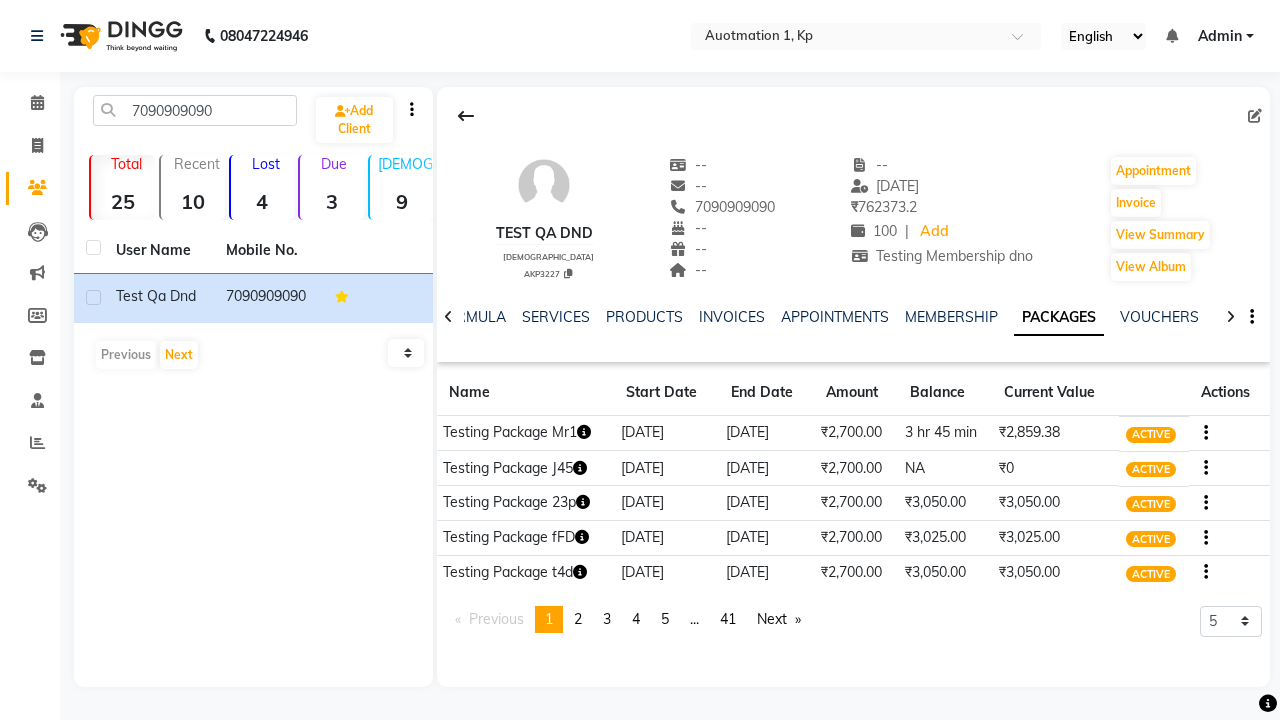 click 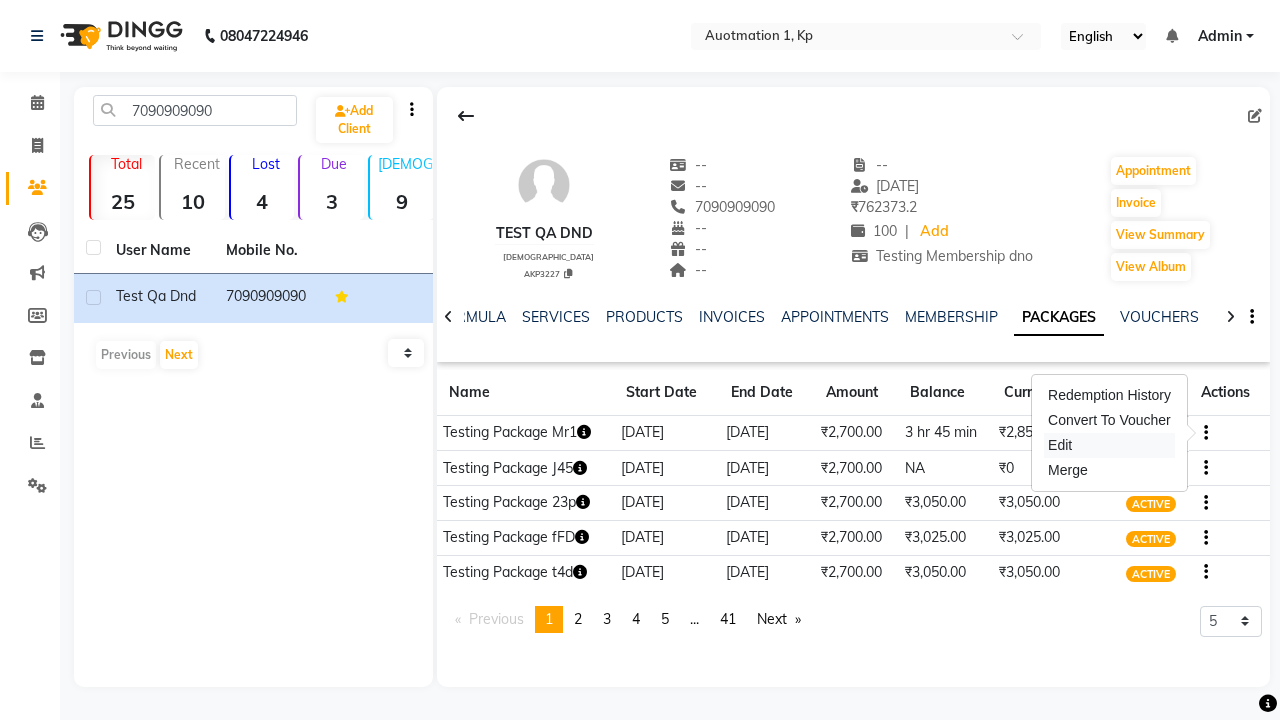 click on "Edit" at bounding box center [1109, 445] 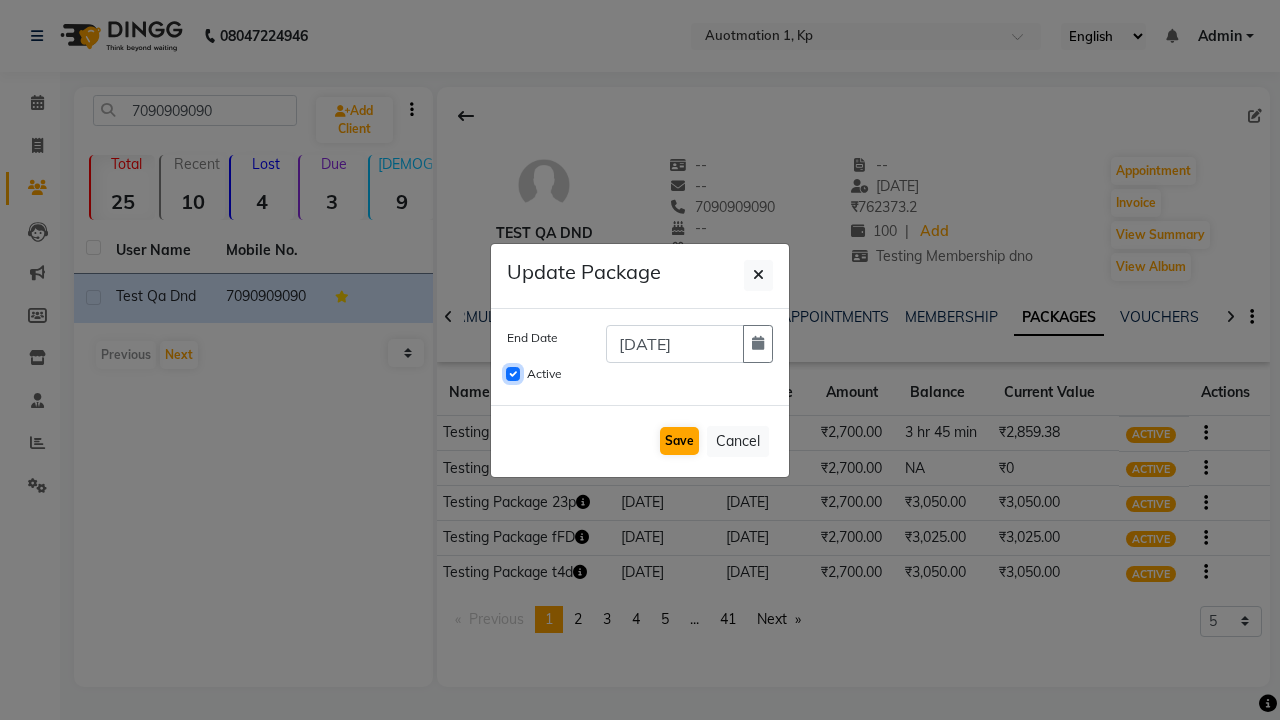 click on "Active" at bounding box center [513, 374] 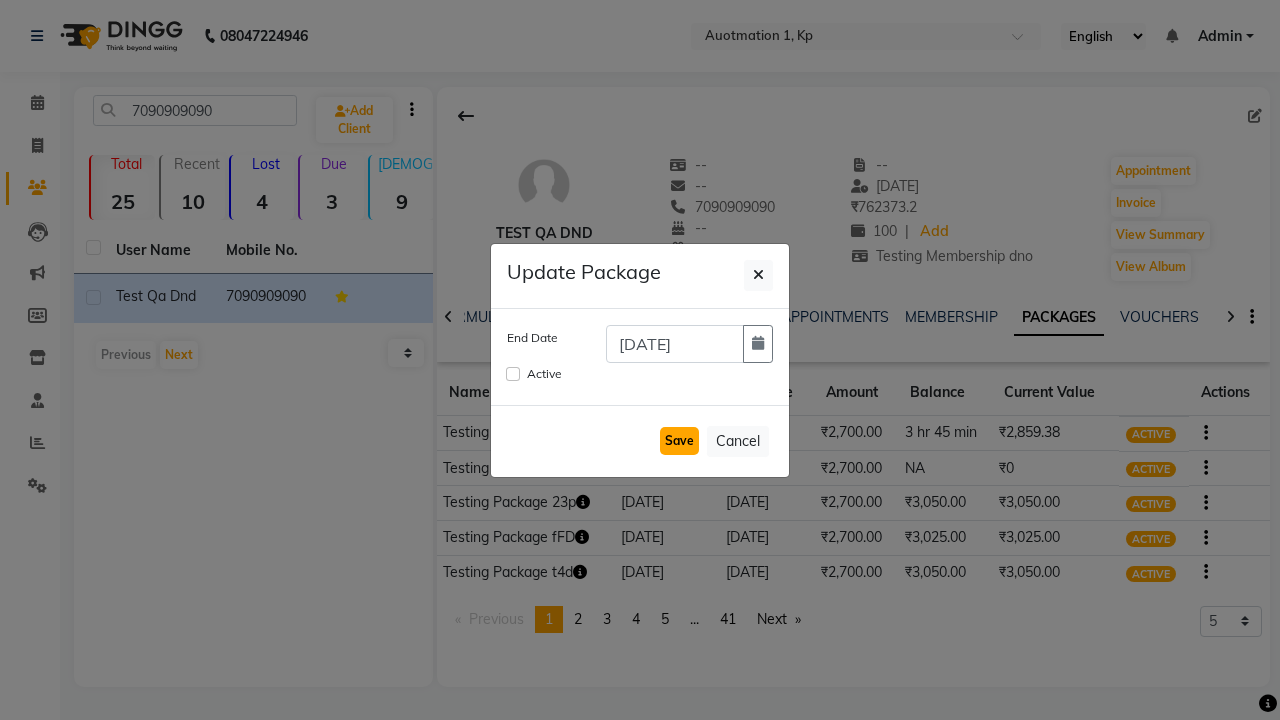 click on "Save" 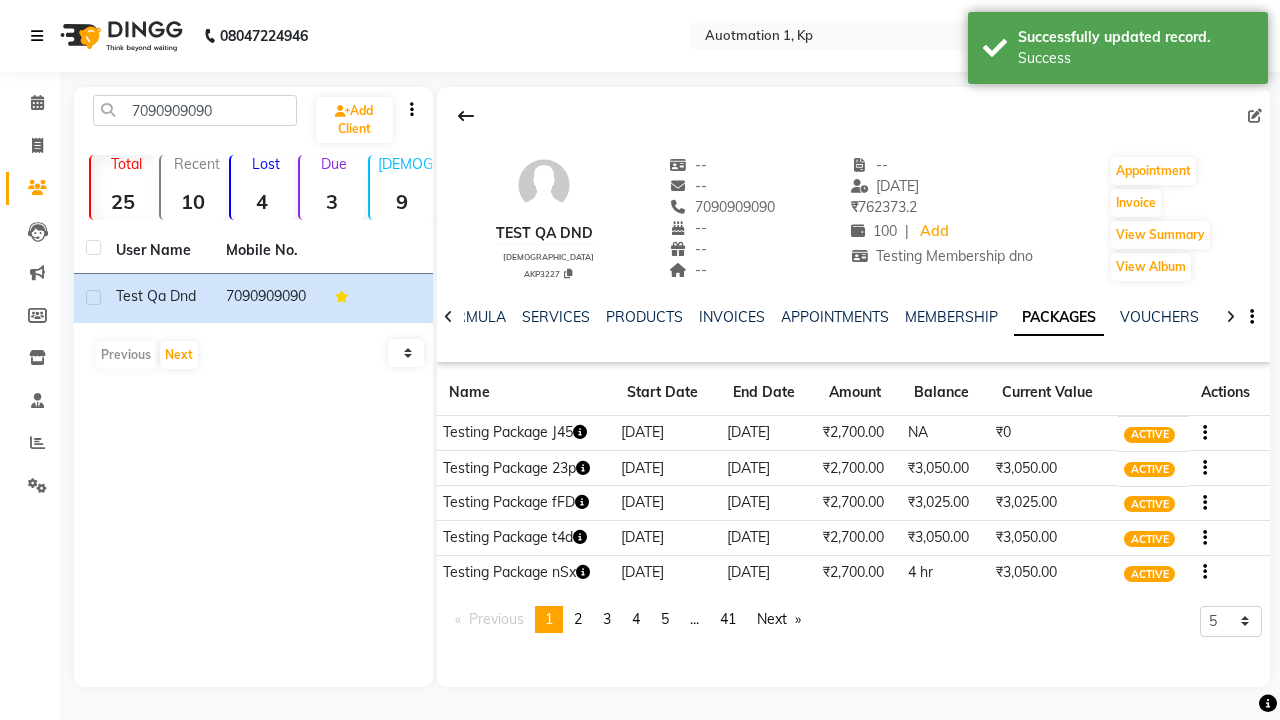 click on "Success" at bounding box center (1135, 58) 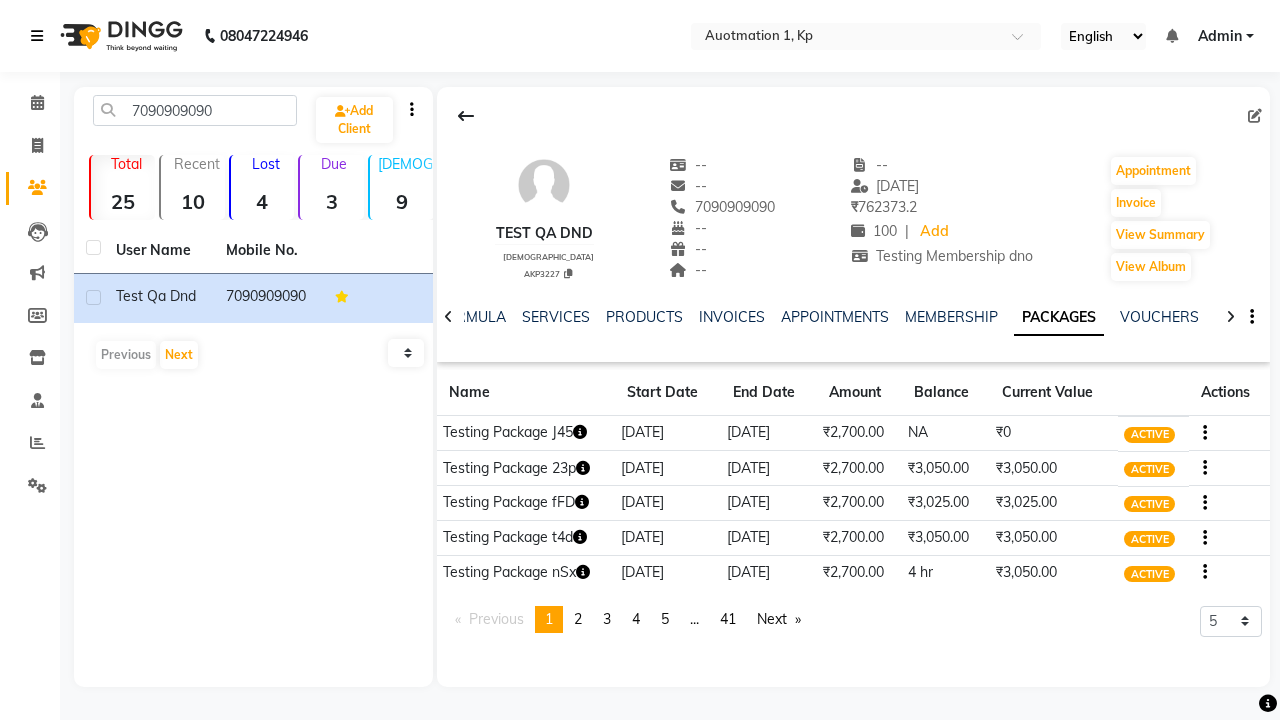 click at bounding box center [37, 36] 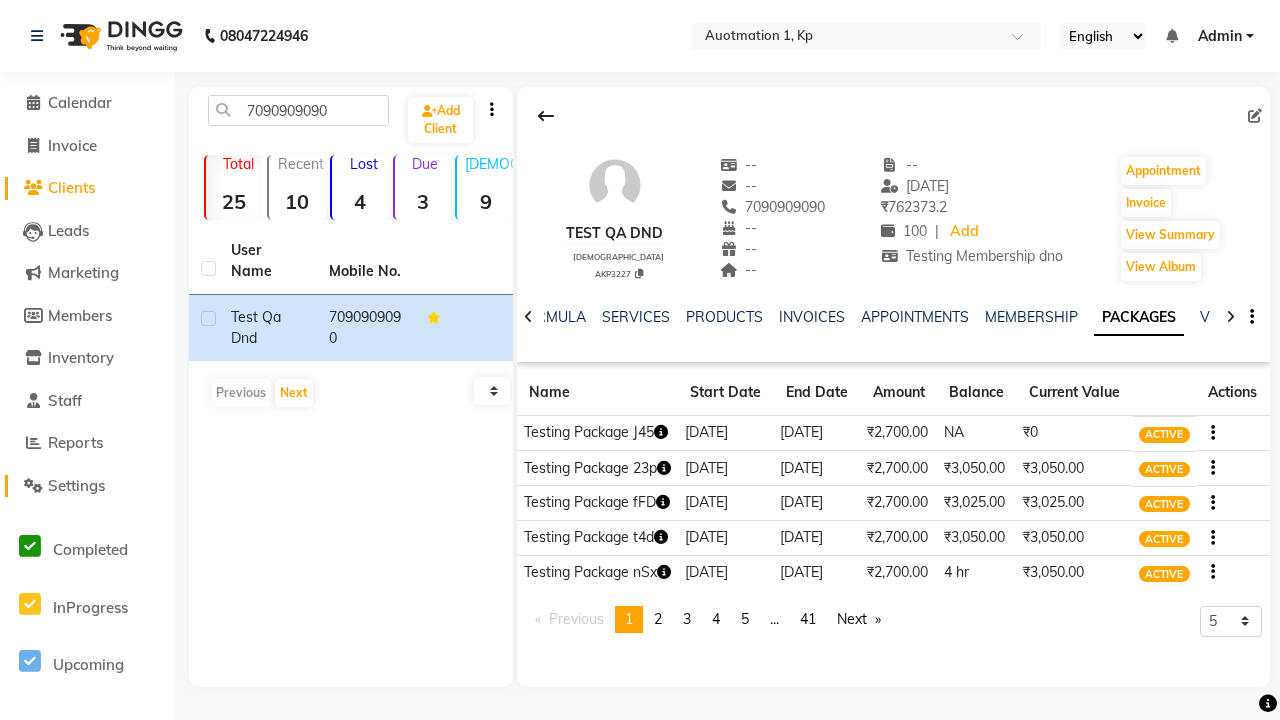 click on "Settings" 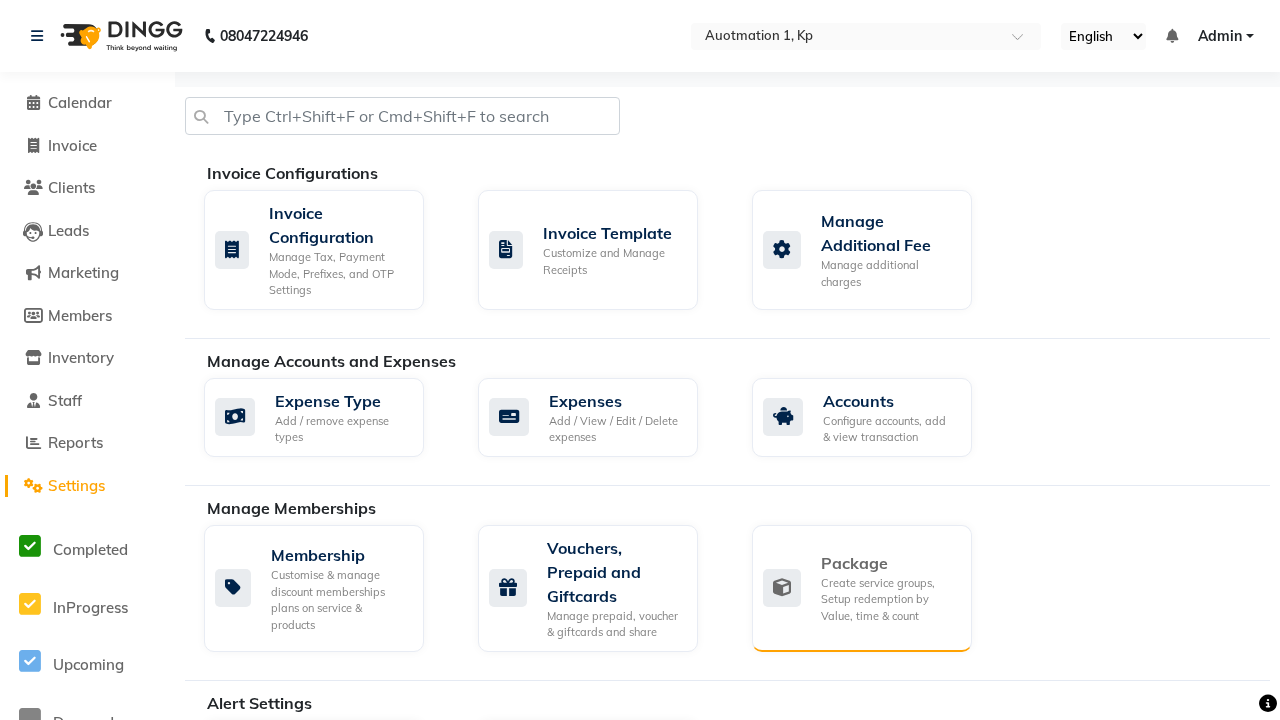 click on "Package" 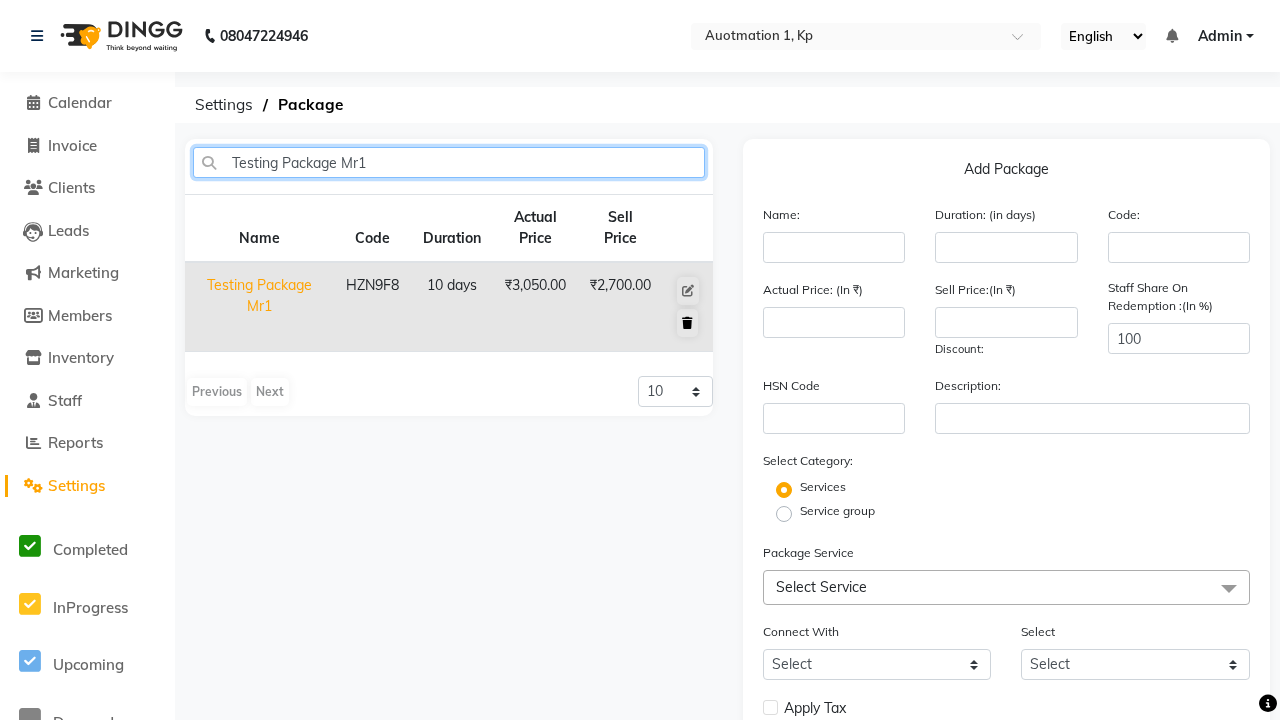 type on "Testing Package Mr1" 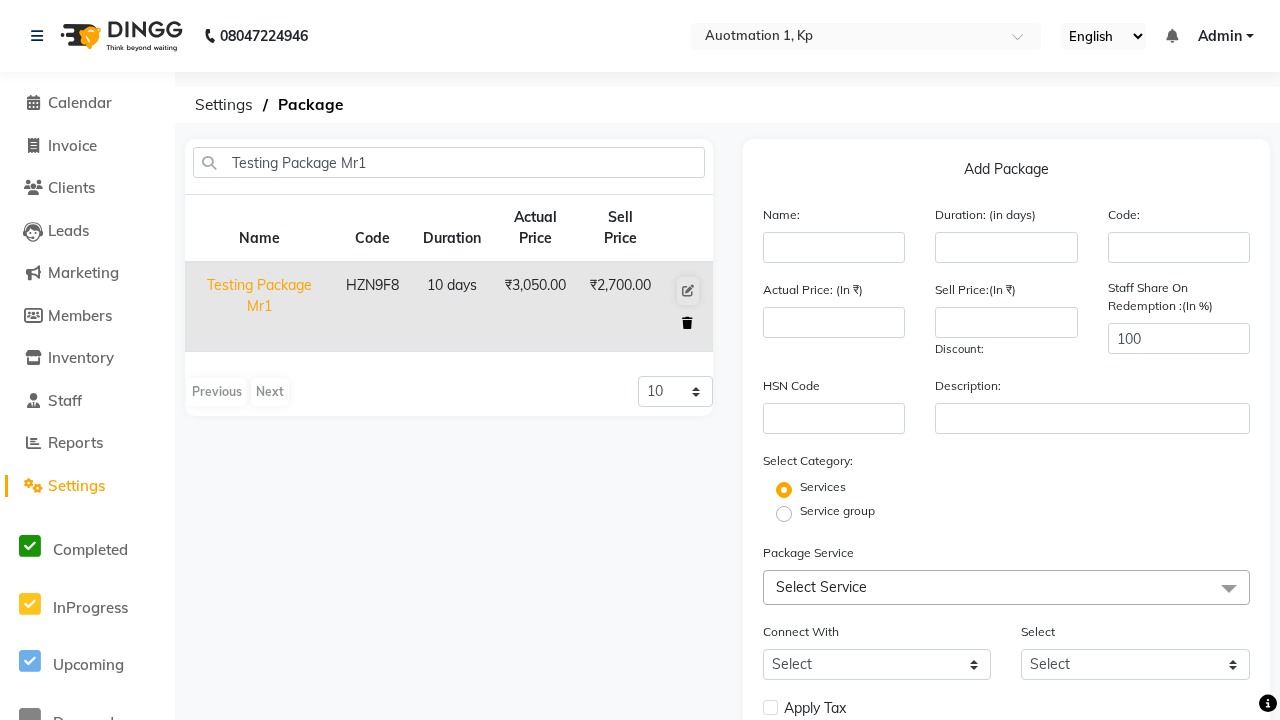 click 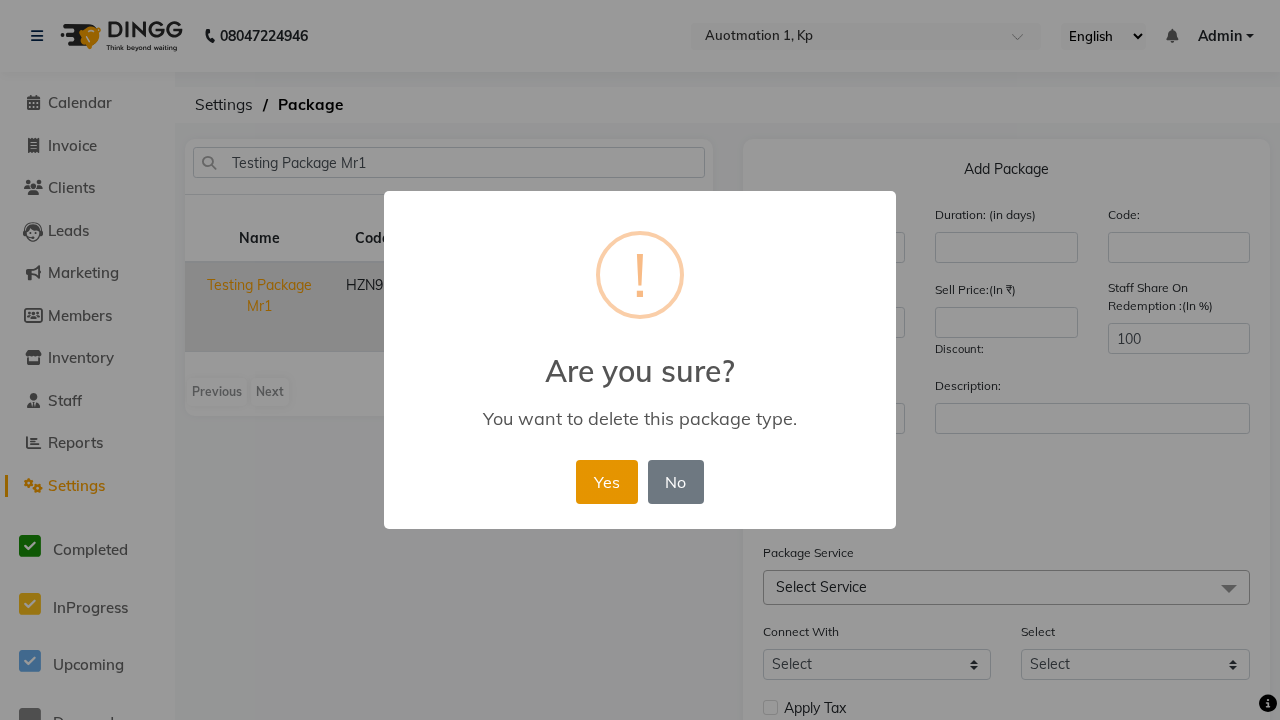 click on "Yes" at bounding box center (606, 482) 